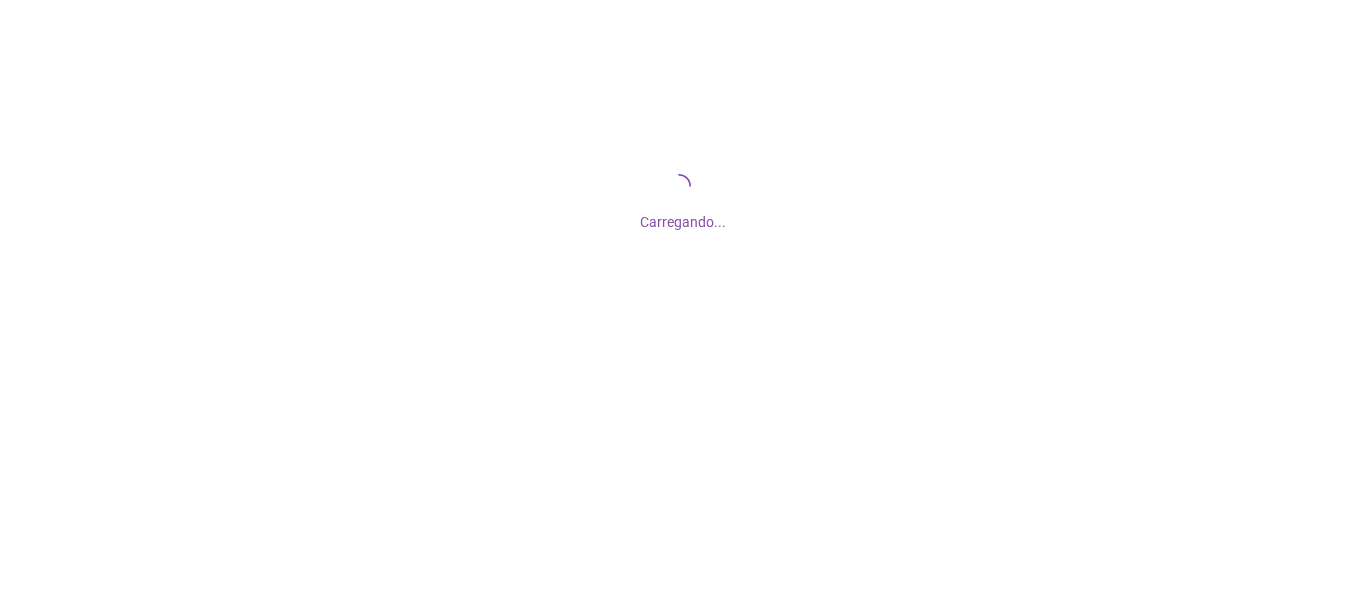 scroll, scrollTop: 0, scrollLeft: 0, axis: both 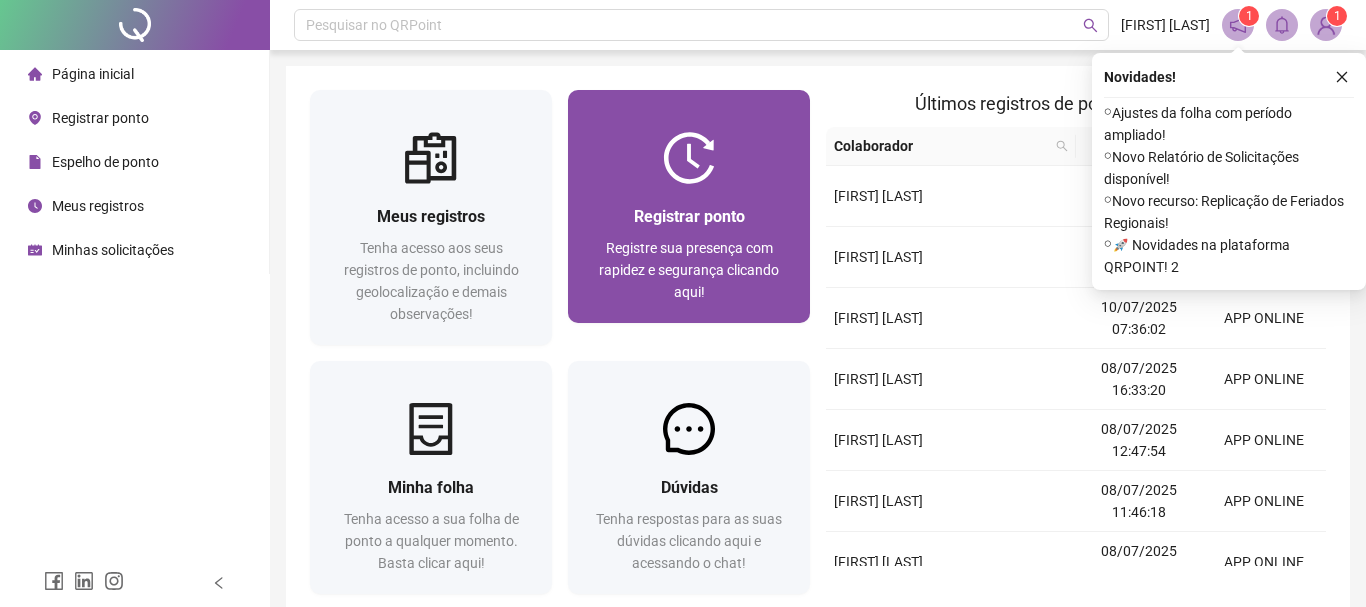 click on "Registre sua presença com rapidez e segurança clicando aqui!" at bounding box center (689, 270) 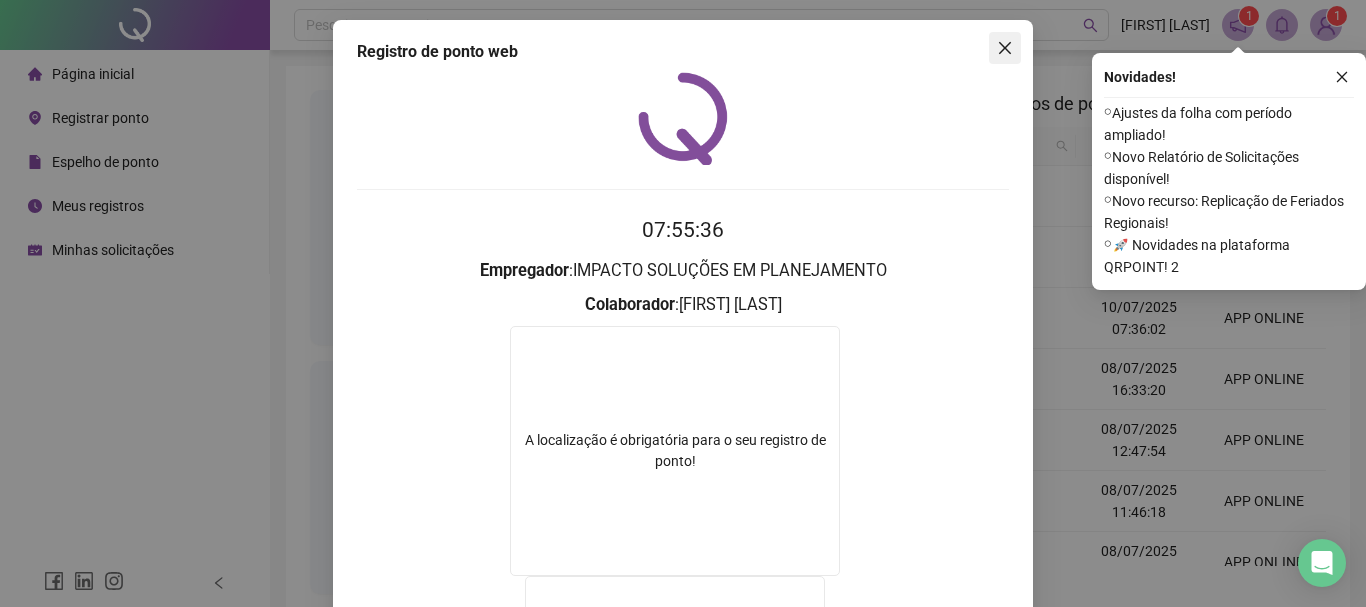 click 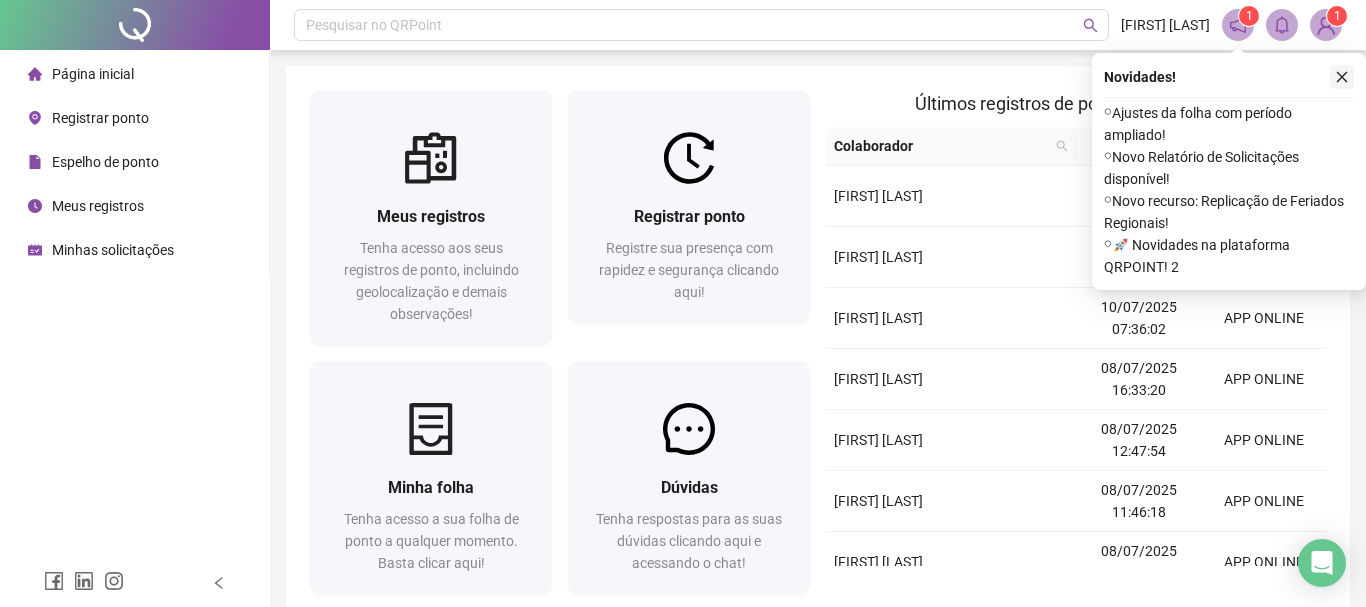 click 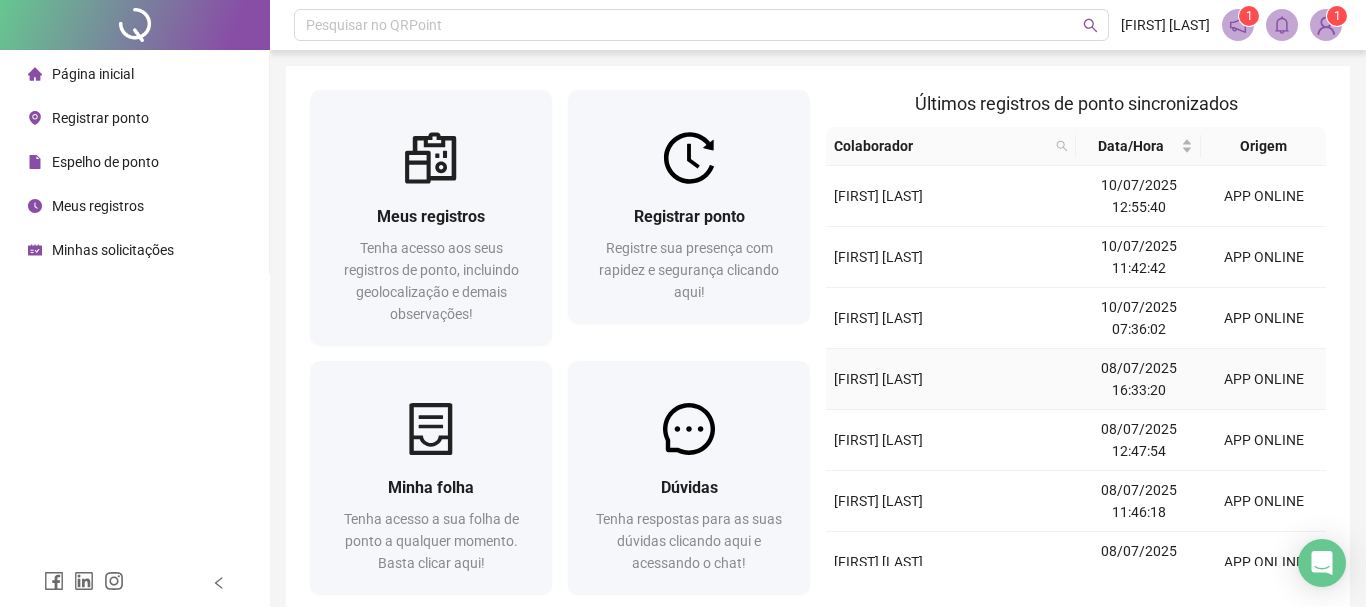 scroll, scrollTop: 228, scrollLeft: 0, axis: vertical 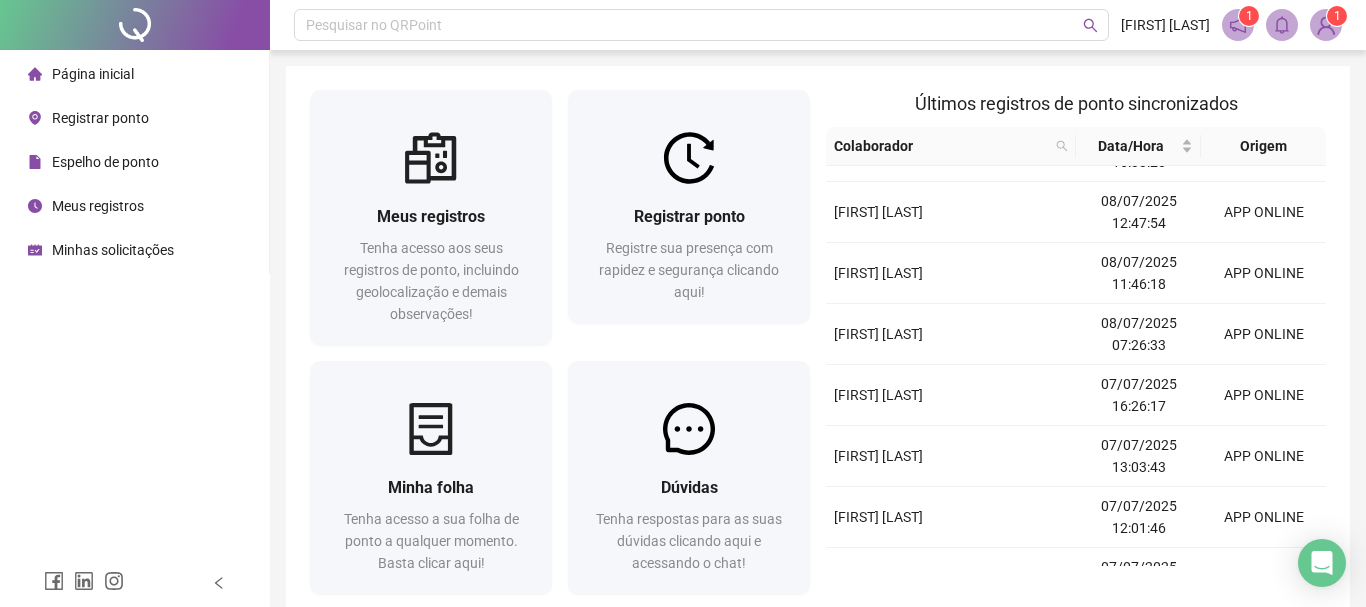 click on "Minhas solicitações" at bounding box center (101, 250) 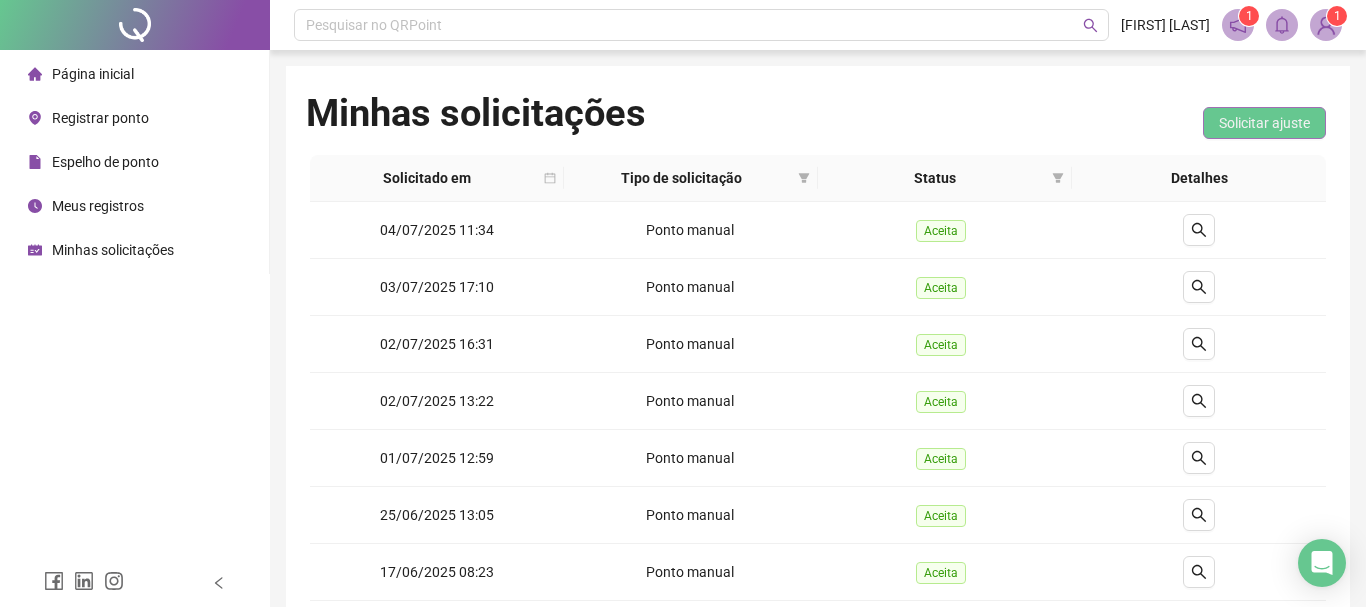 click on "Solicitar ajuste" at bounding box center [1264, 123] 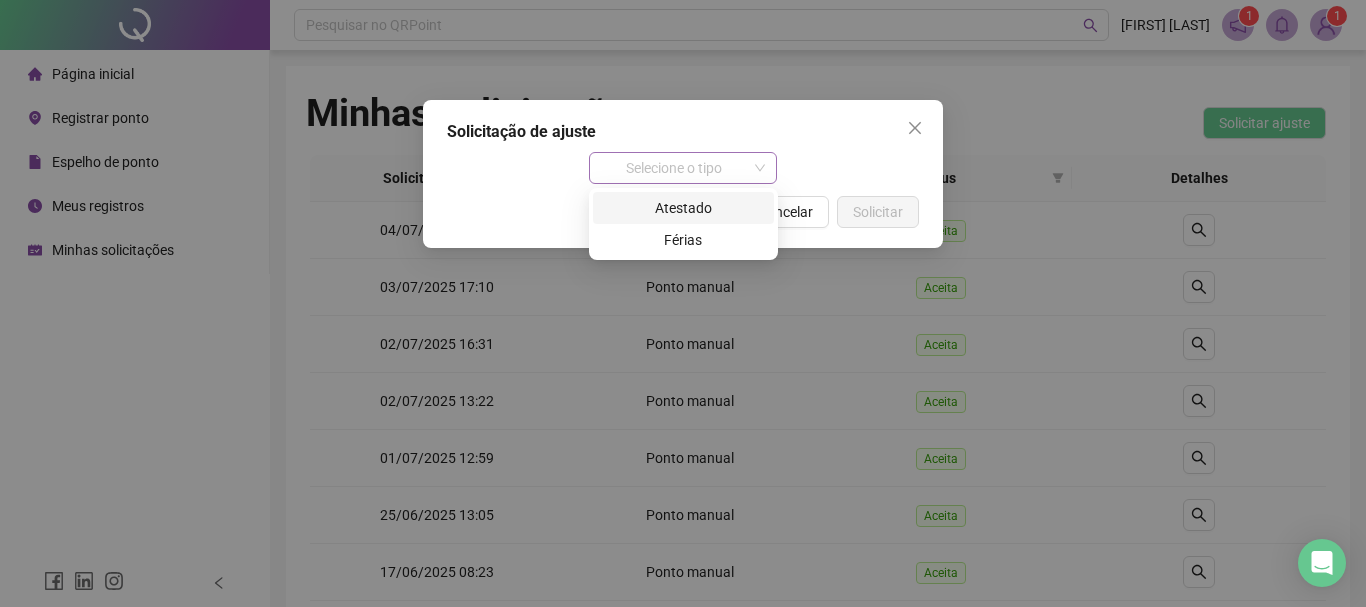 click on "Selecione o tipo" at bounding box center [683, 168] 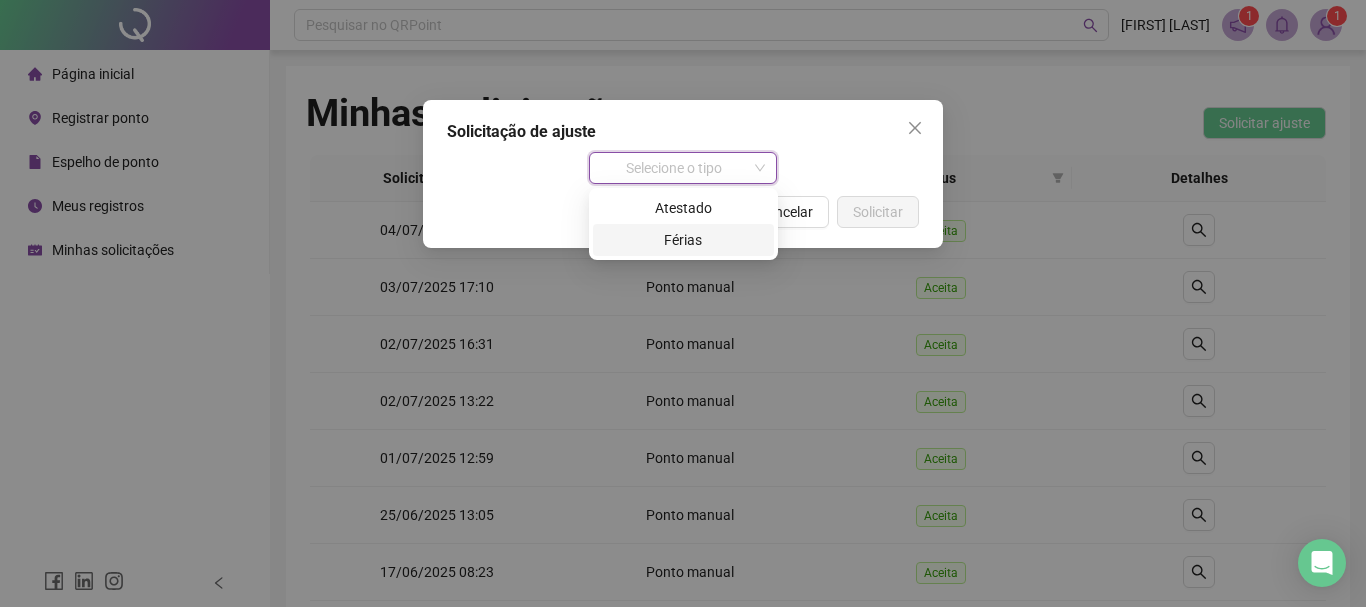 click on "Férias" at bounding box center [683, 240] 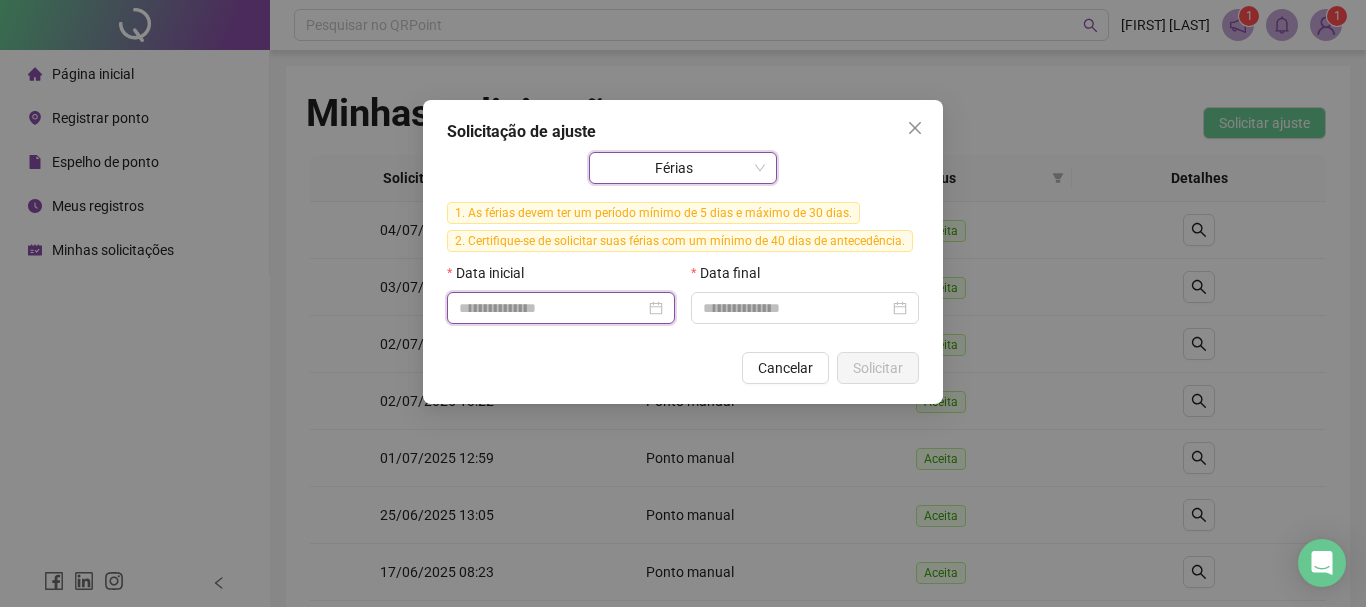 click at bounding box center [552, 308] 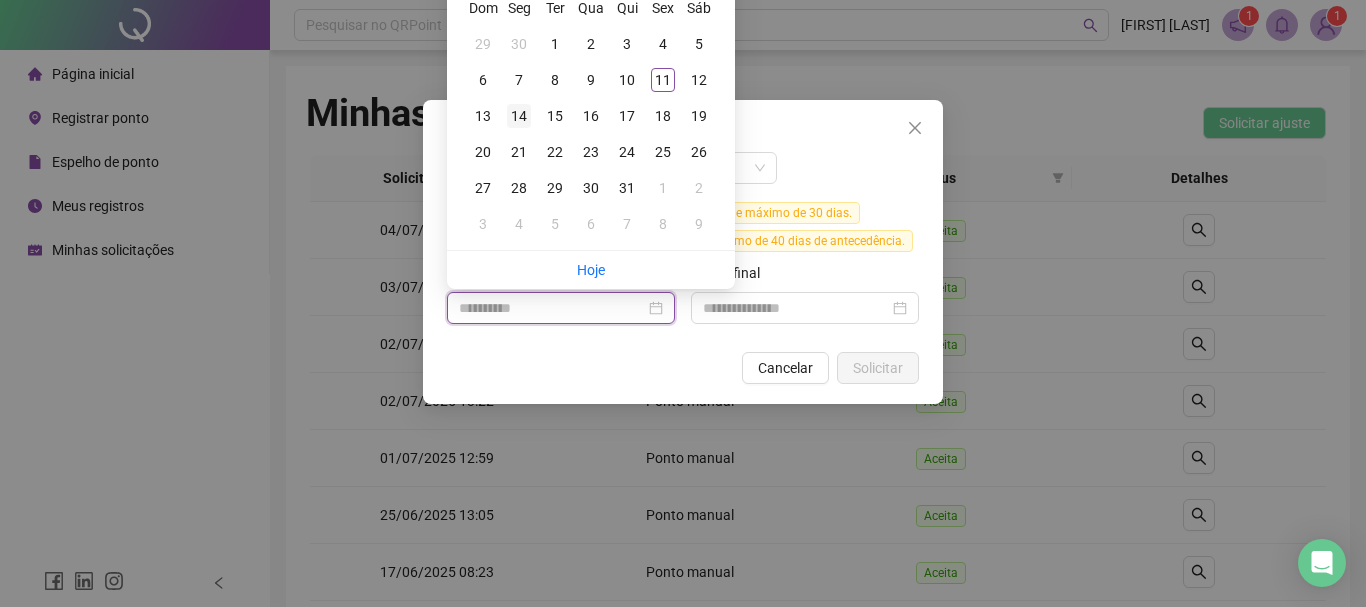 type on "**********" 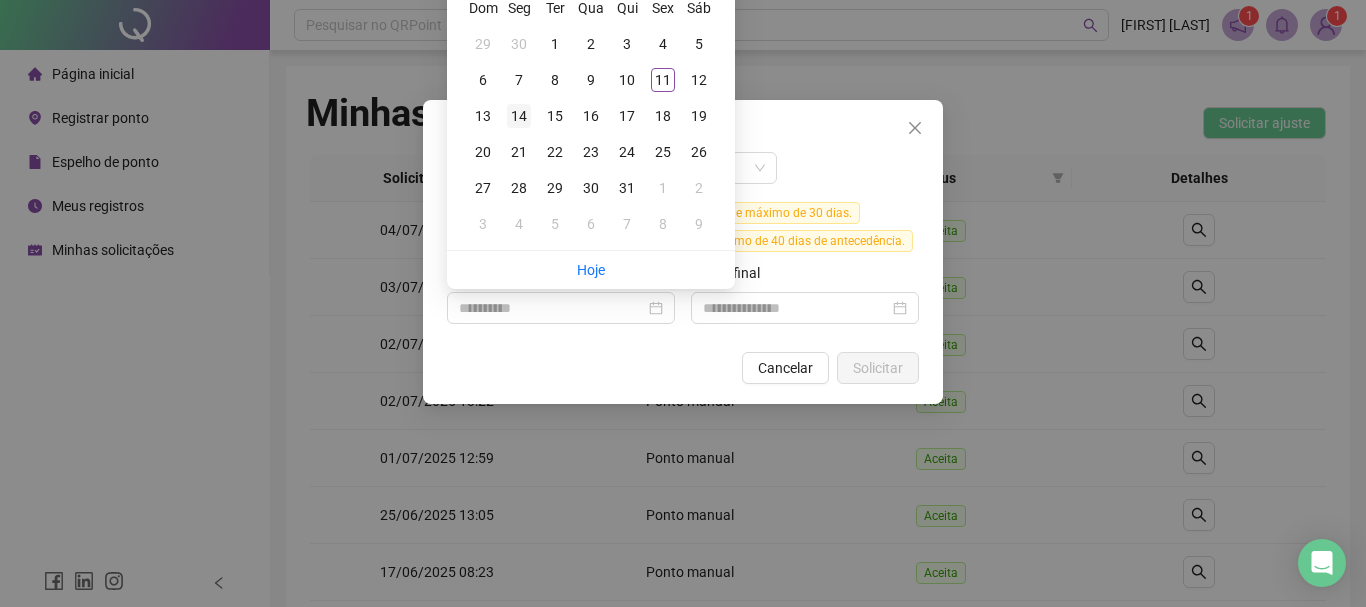 click on "14" at bounding box center [519, 116] 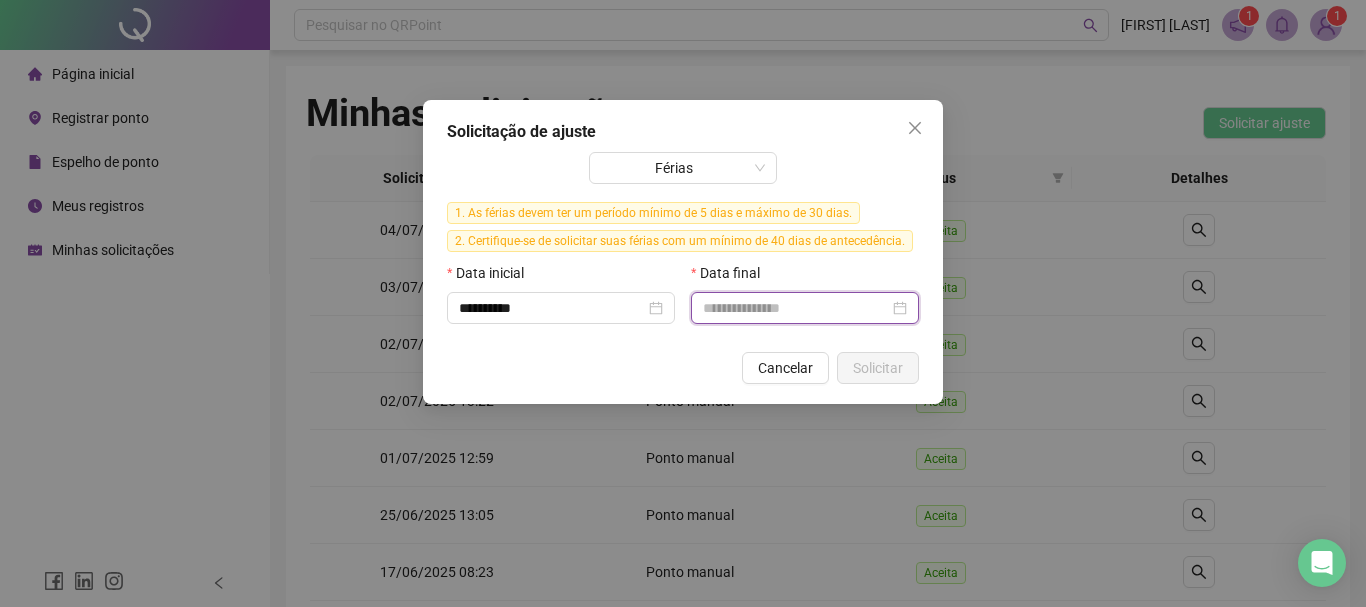 click at bounding box center (796, 308) 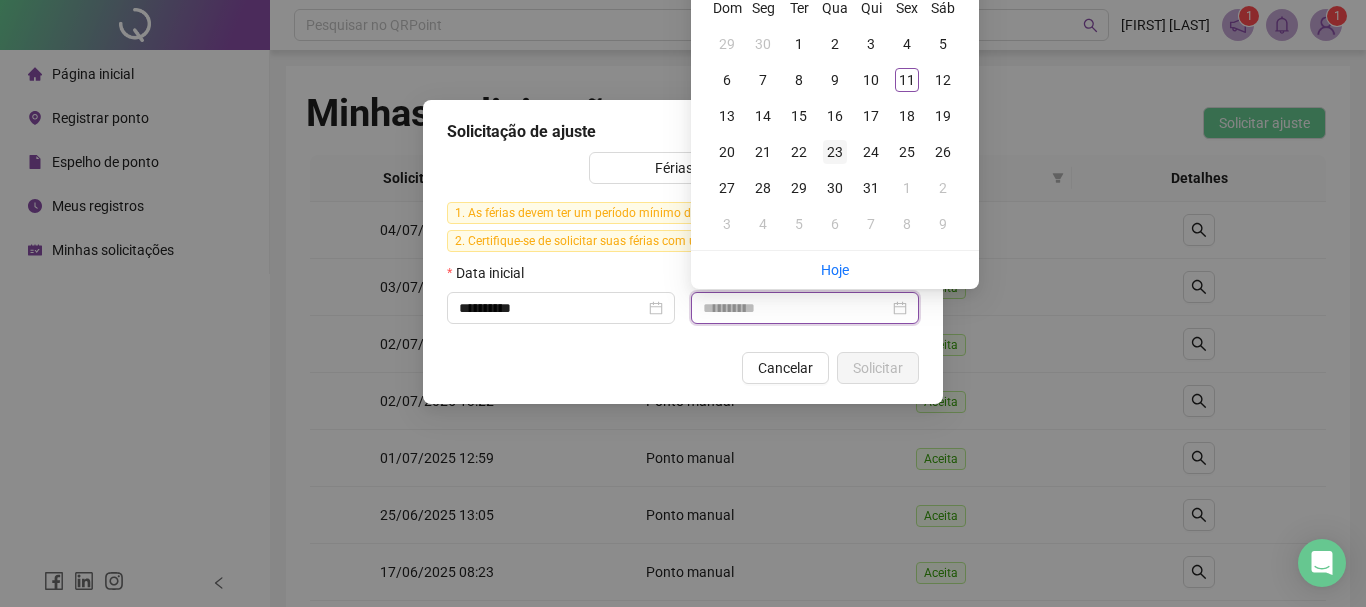 type on "**********" 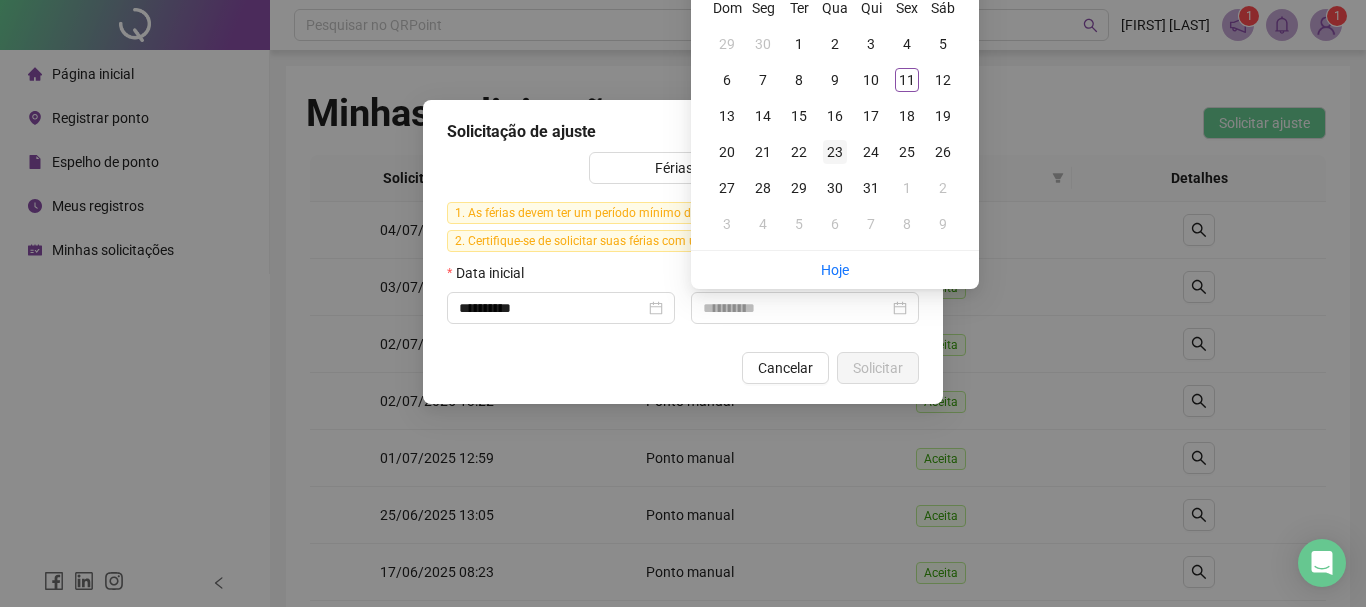click on "23" at bounding box center (835, 152) 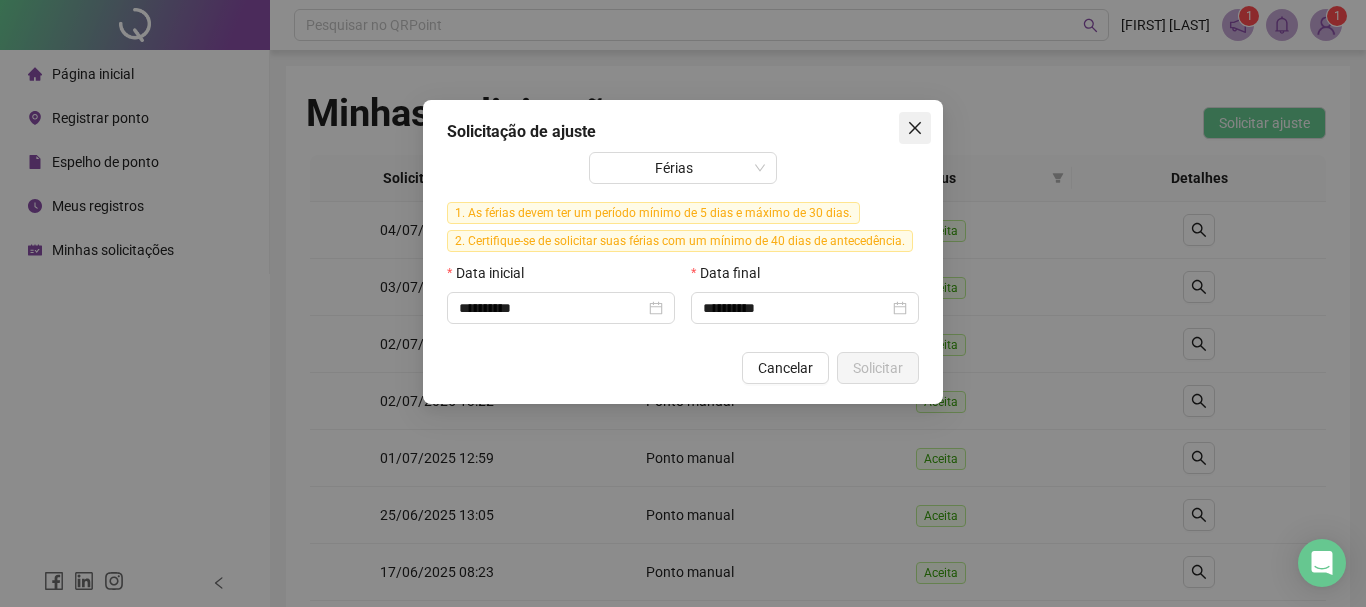 click 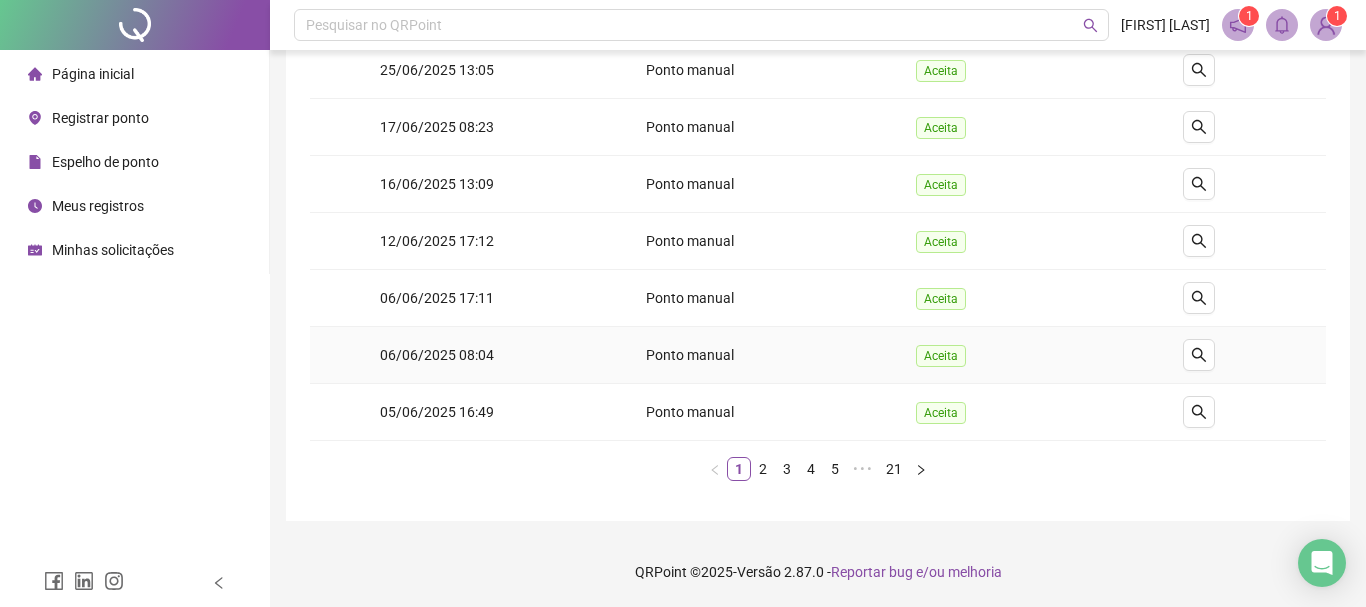 scroll, scrollTop: 0, scrollLeft: 0, axis: both 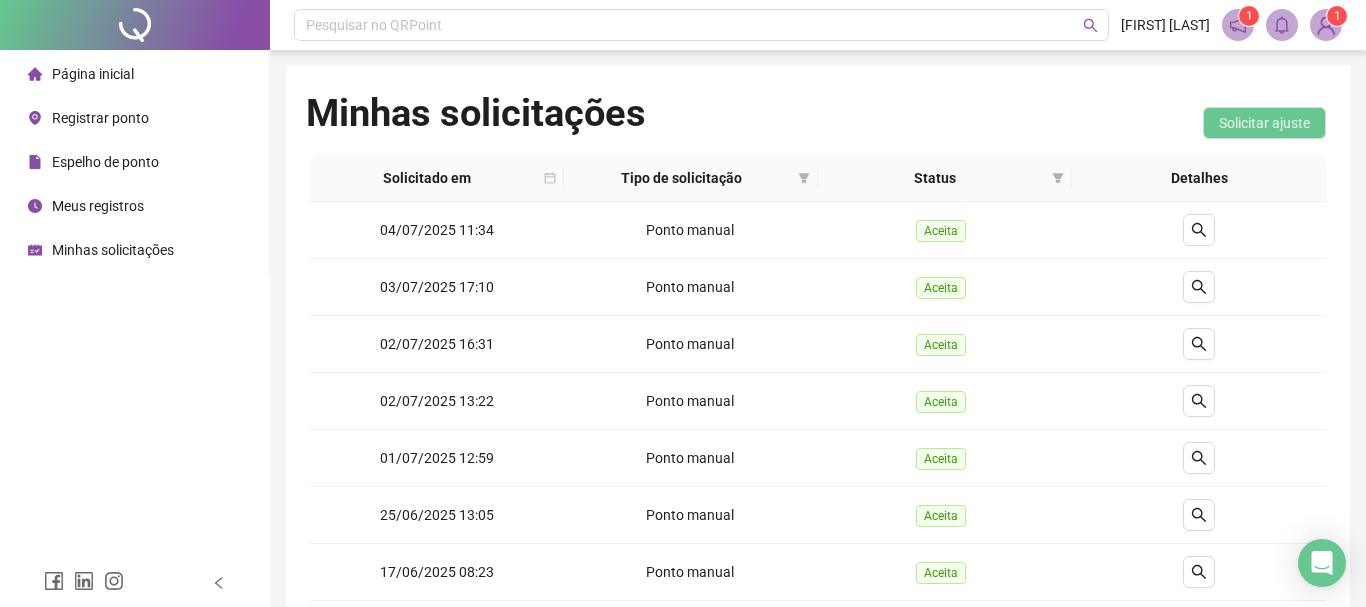 click on "Minhas solicitações" at bounding box center [113, 250] 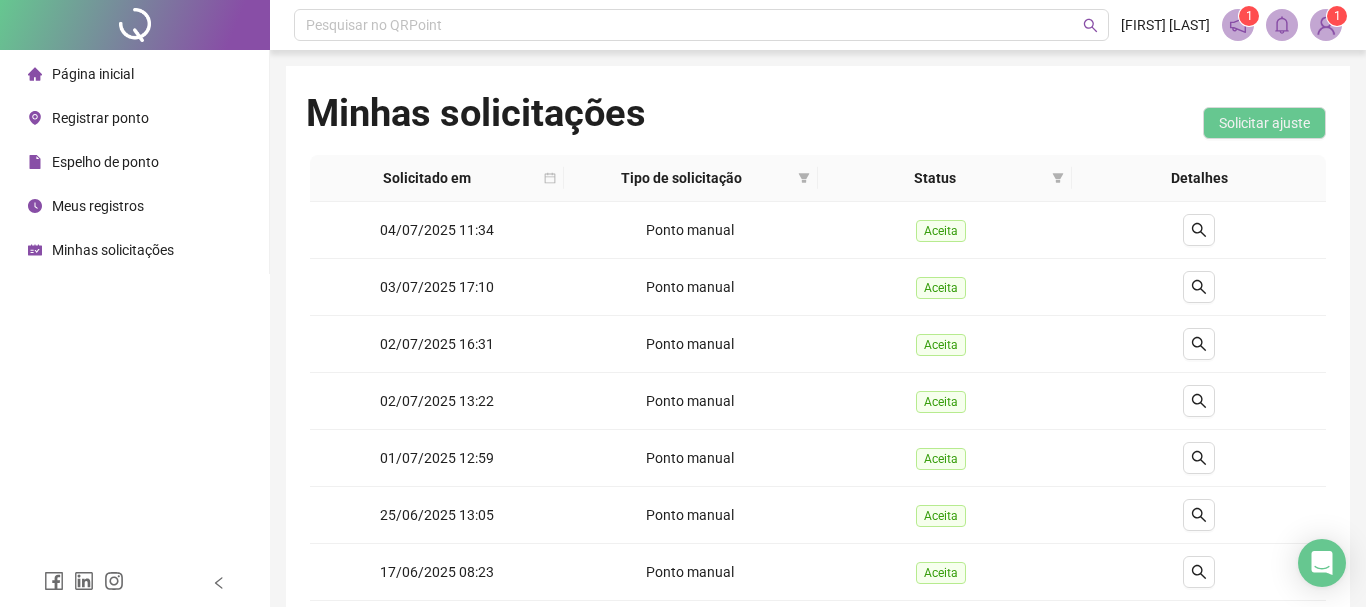 click on "Registrar ponto" at bounding box center [100, 118] 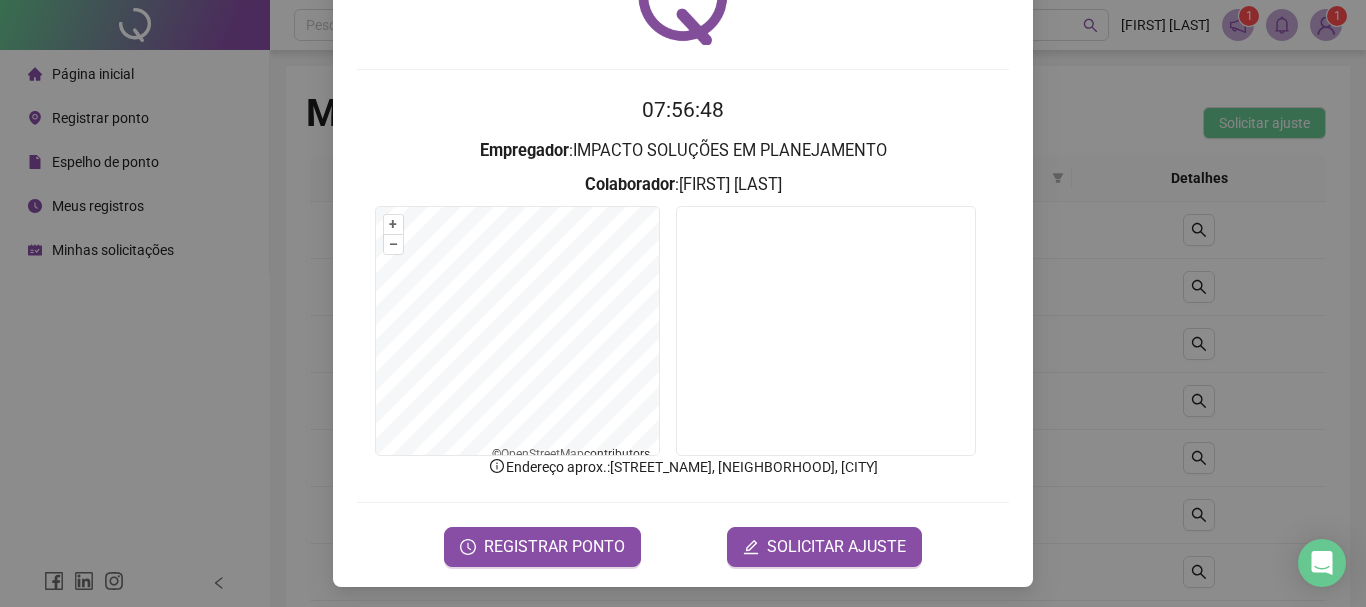 scroll, scrollTop: 124, scrollLeft: 0, axis: vertical 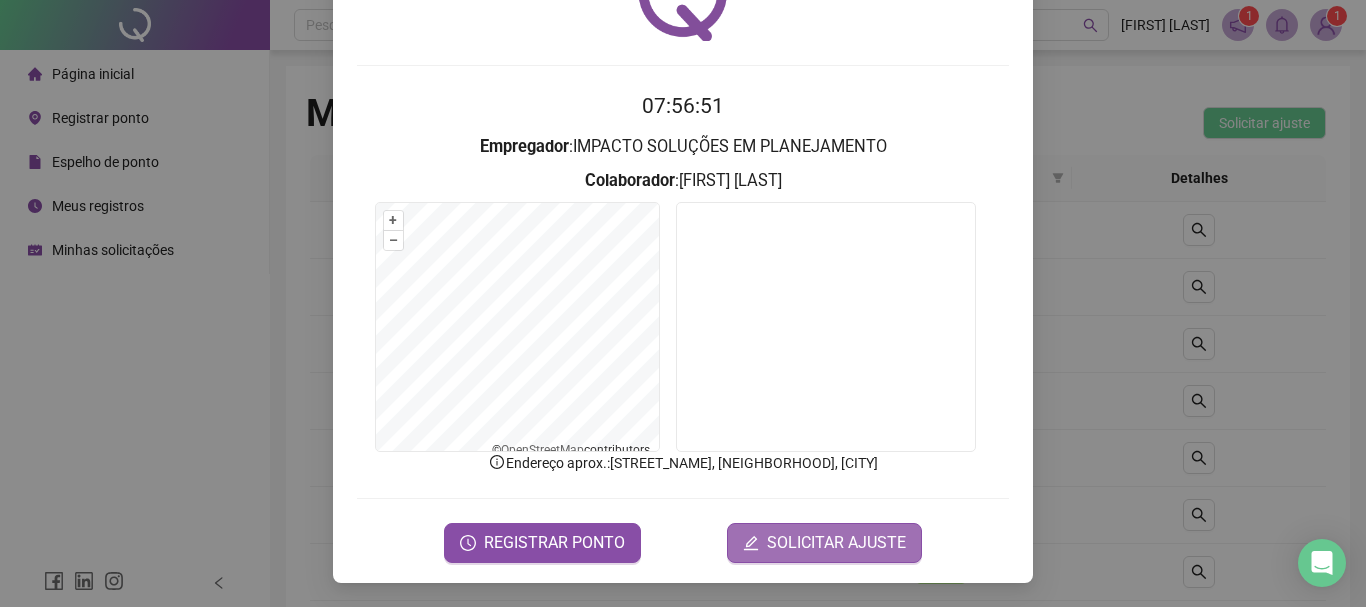 click on "SOLICITAR AJUSTE" at bounding box center (836, 543) 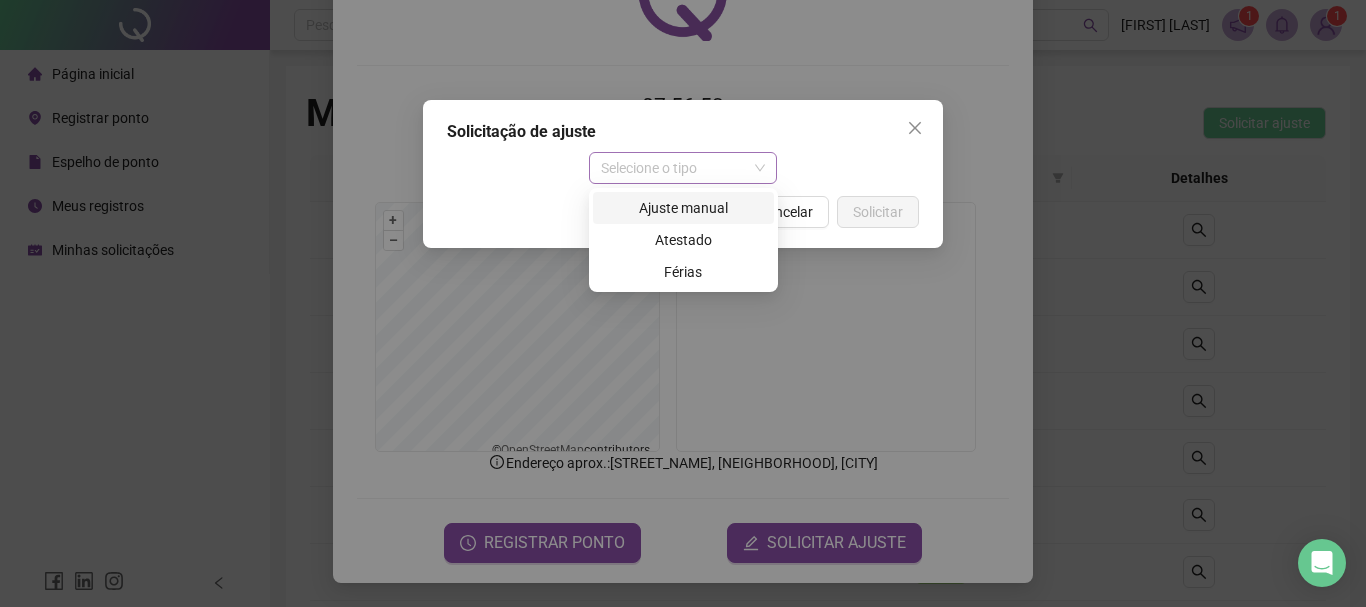 click on "Selecione o tipo" at bounding box center [683, 168] 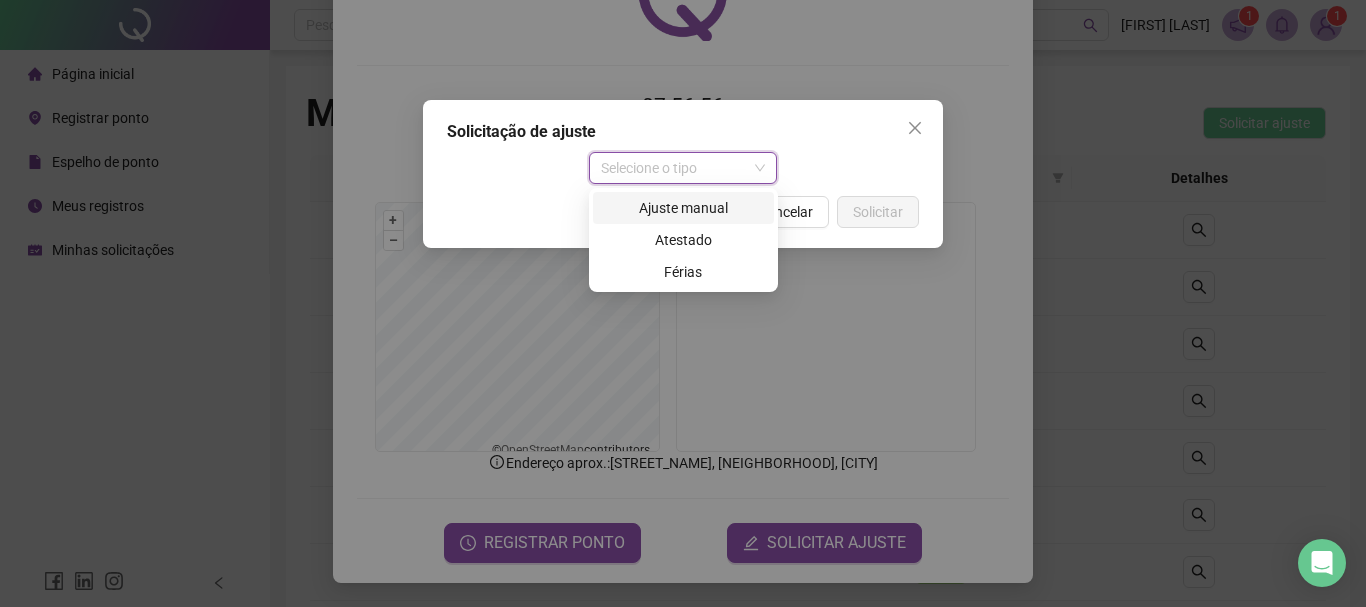 click on "Ajuste manual" at bounding box center (683, 208) 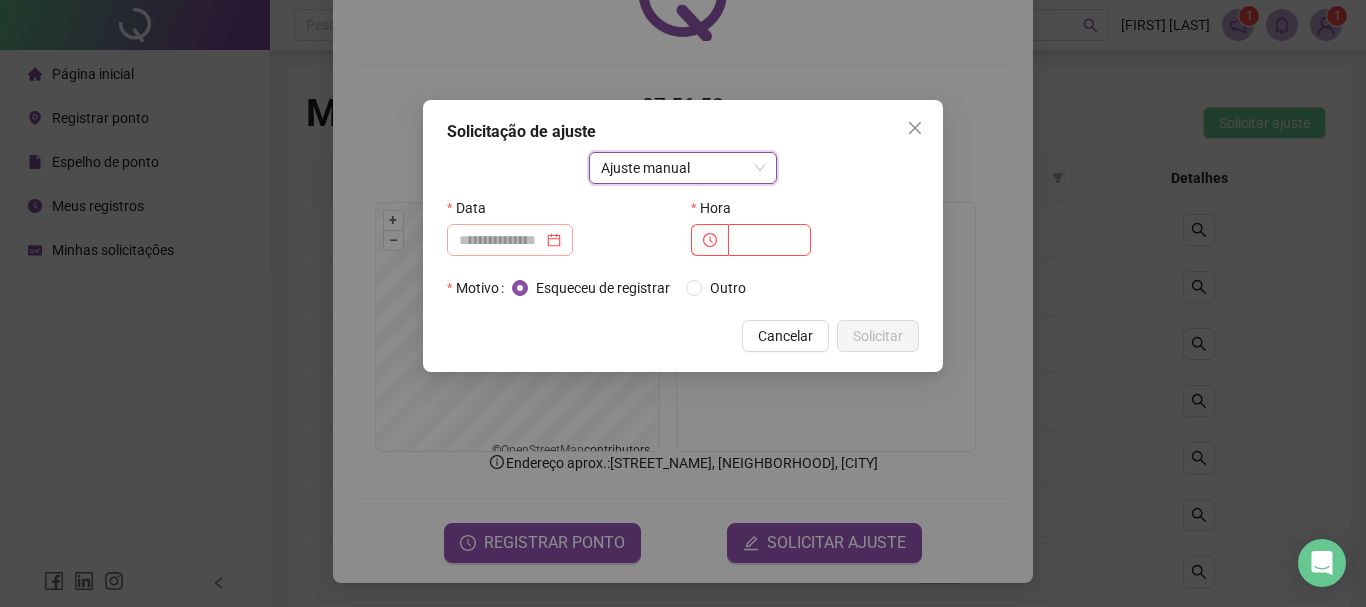 click at bounding box center (510, 240) 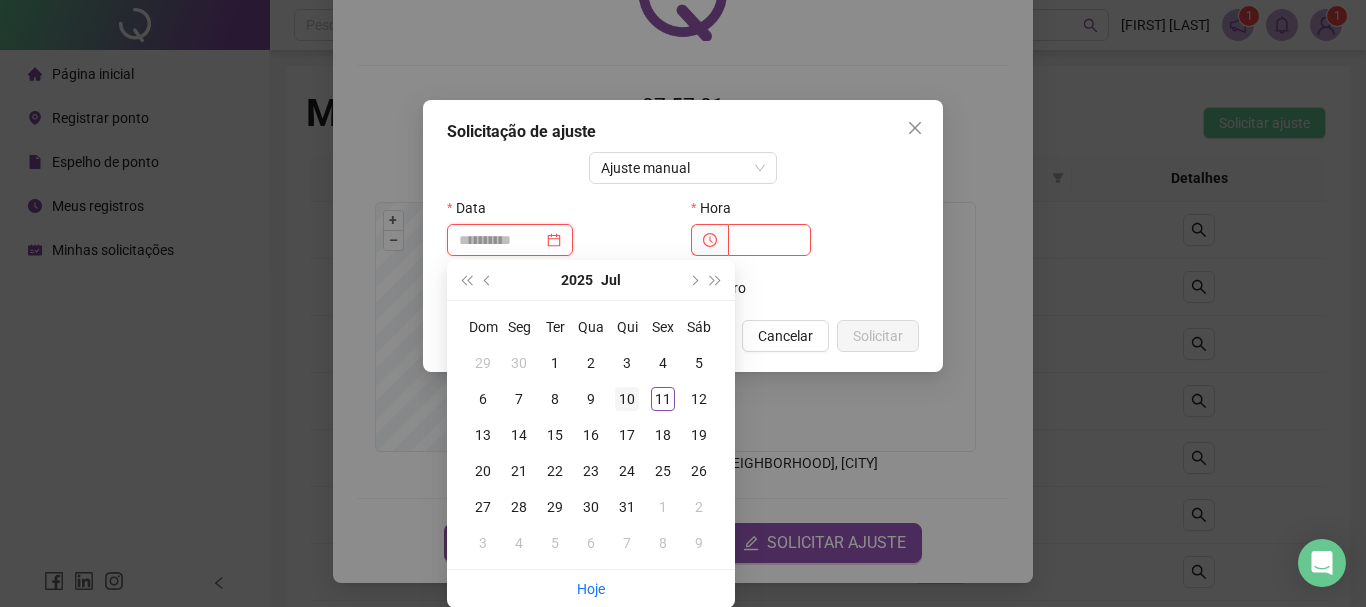 type on "**********" 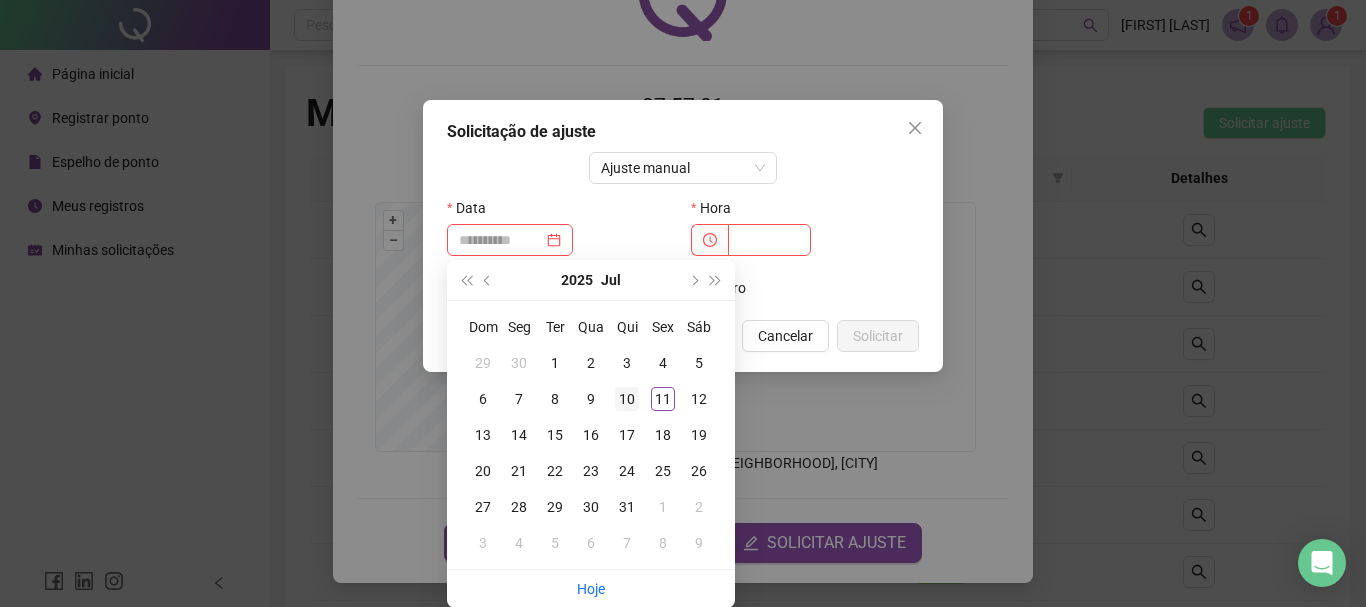 click on "10" at bounding box center [627, 399] 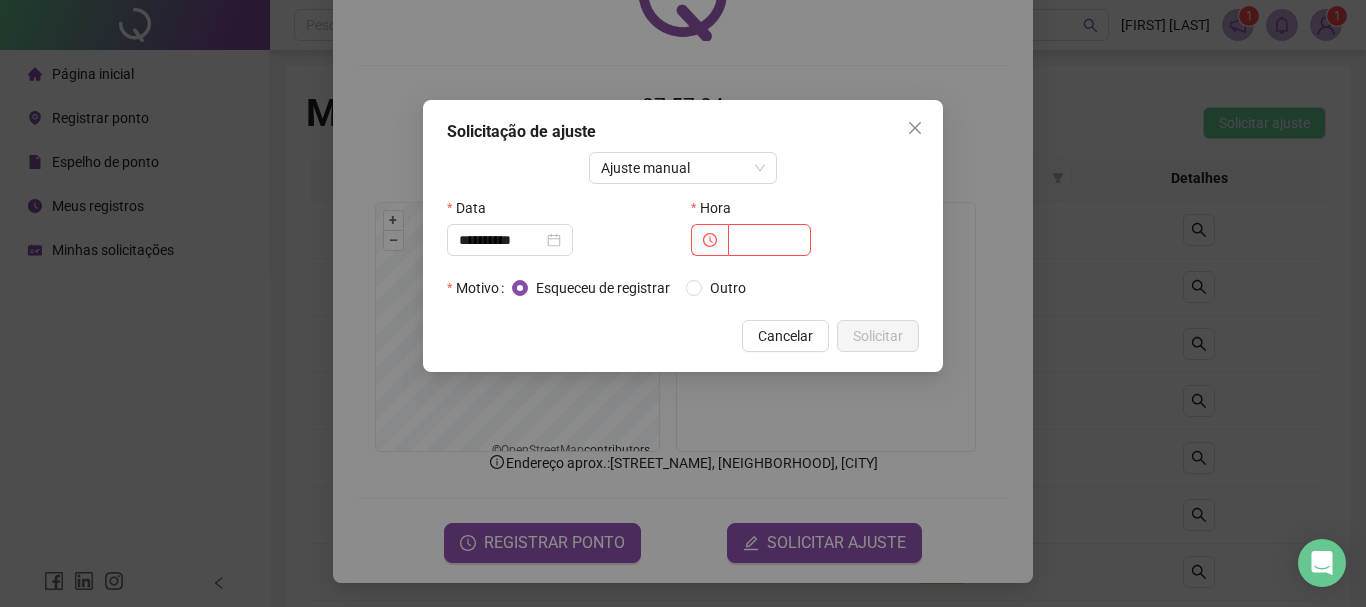click 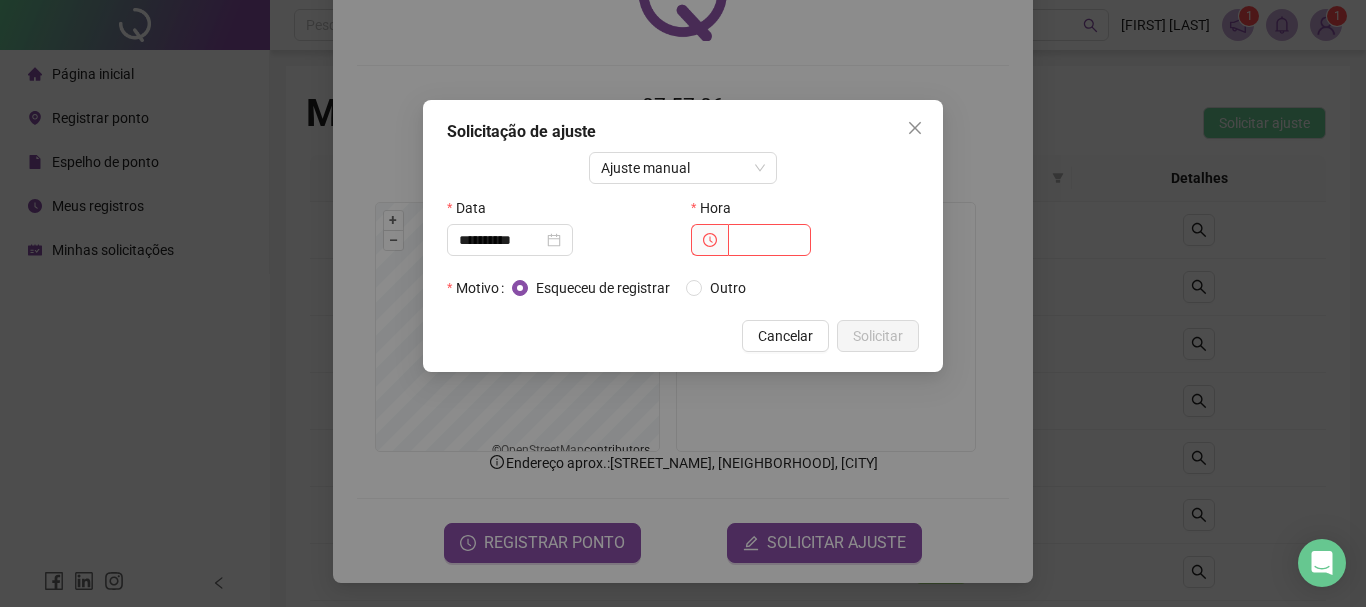 click 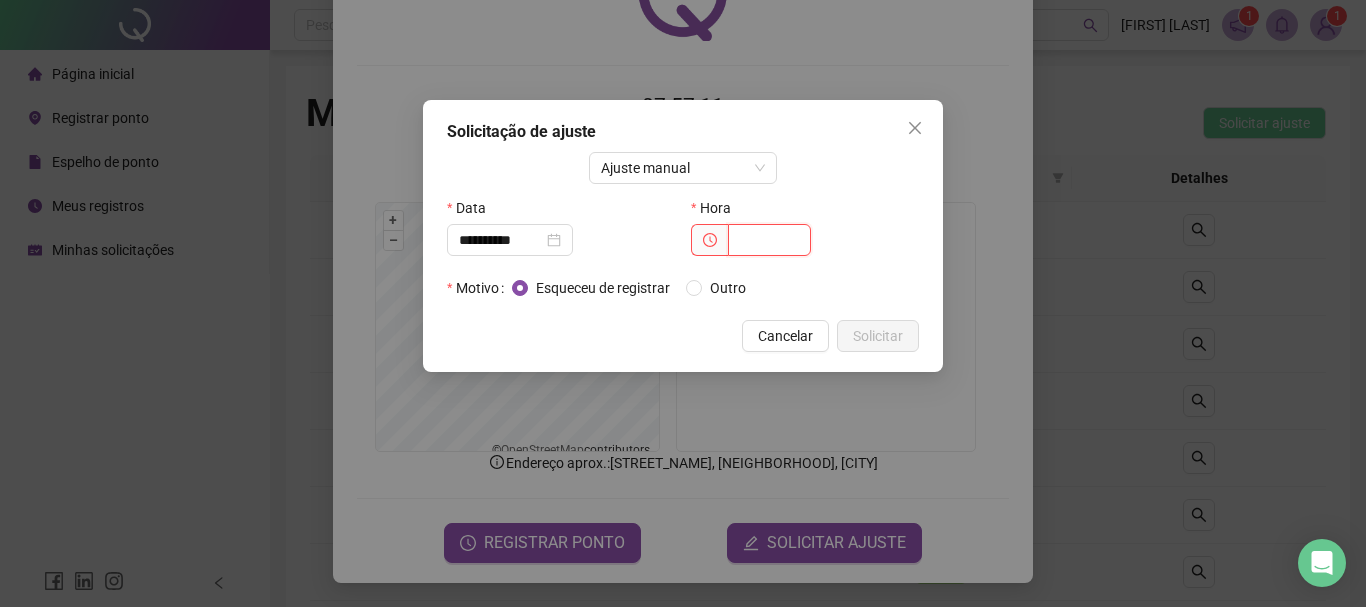 click at bounding box center [769, 240] 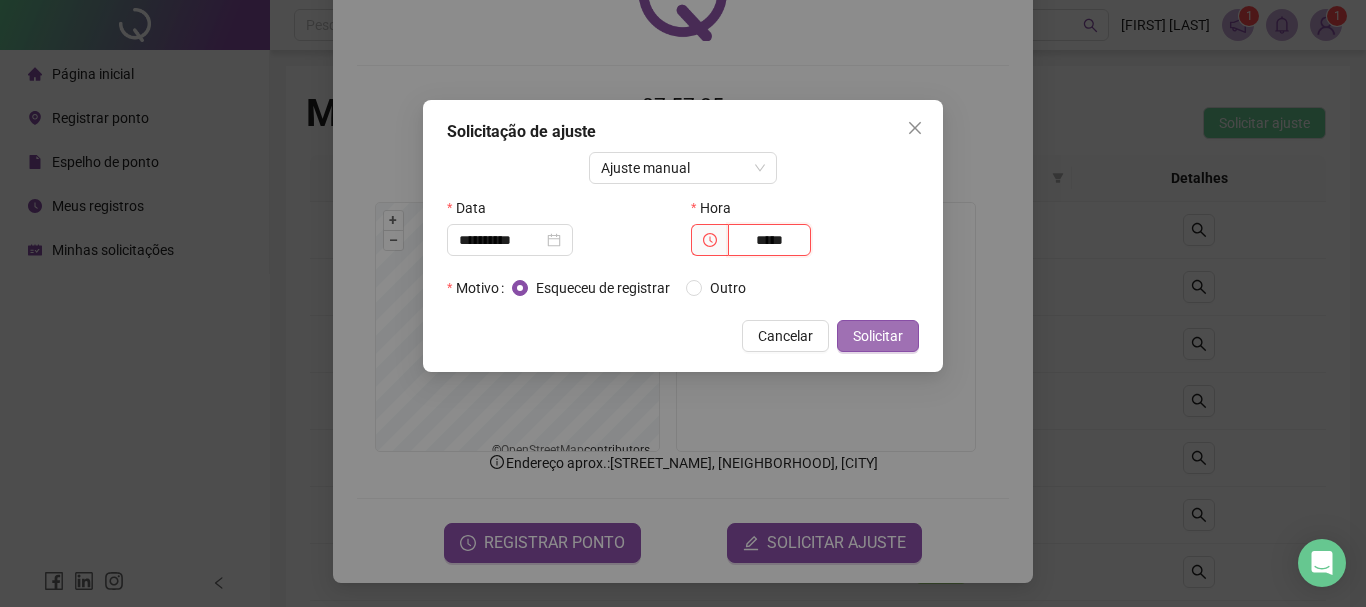 type on "*****" 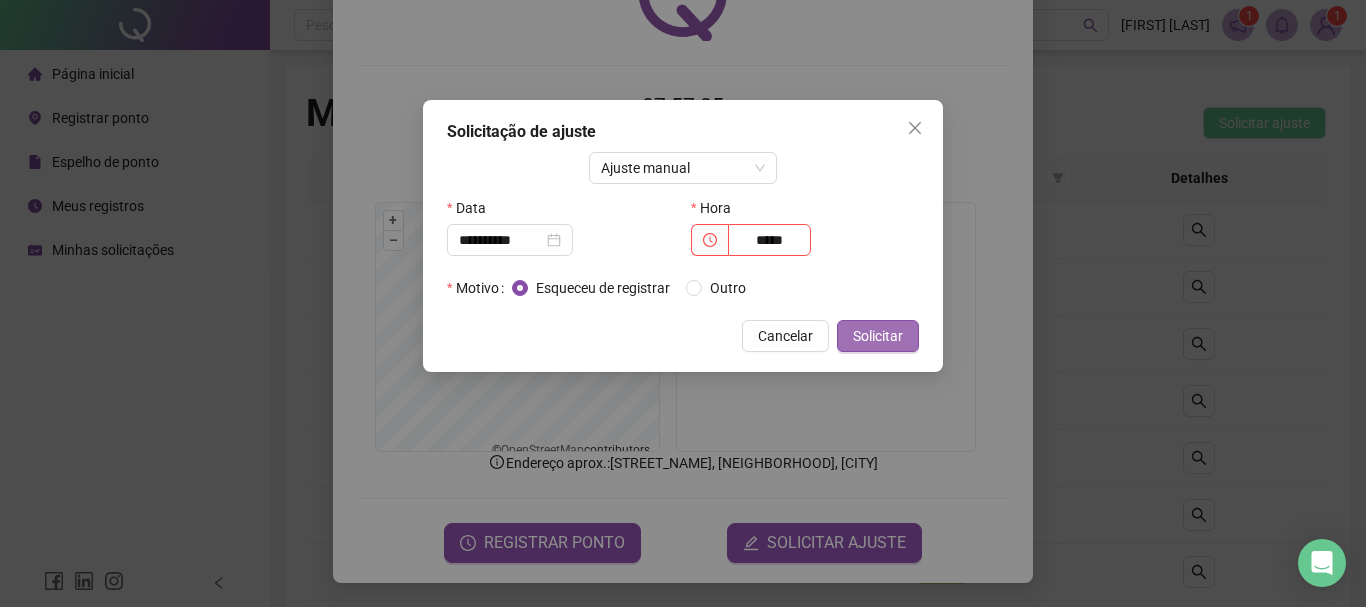 click on "Solicitar" at bounding box center (878, 336) 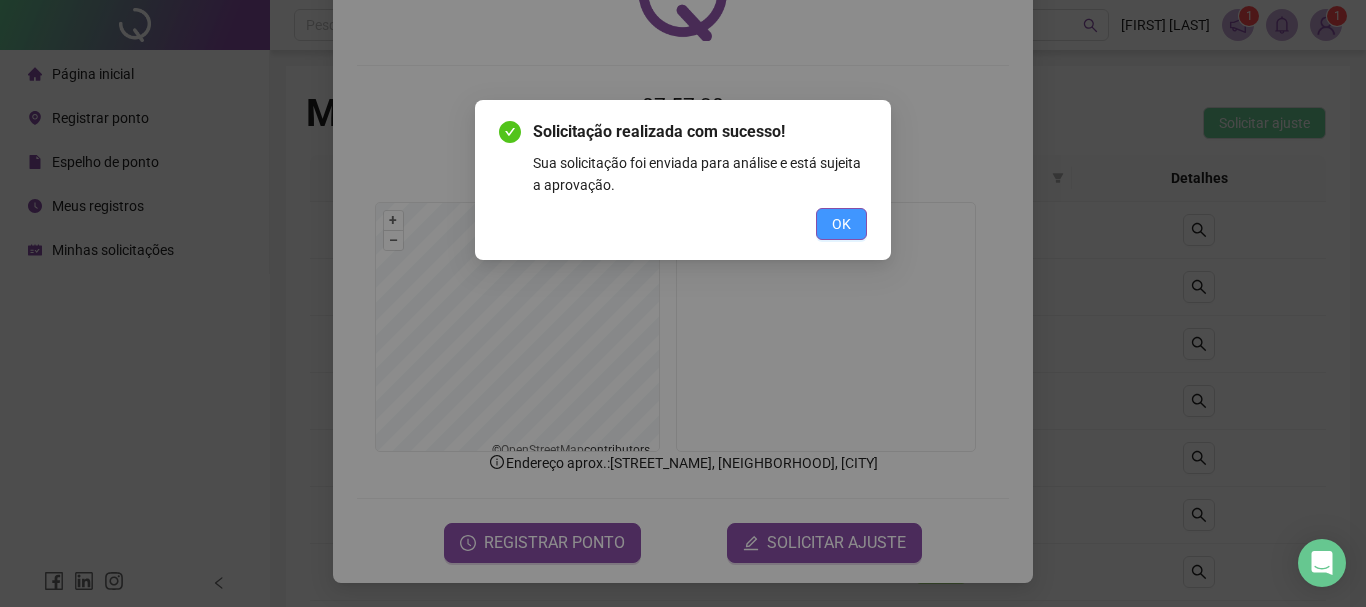 click on "OK" at bounding box center (841, 224) 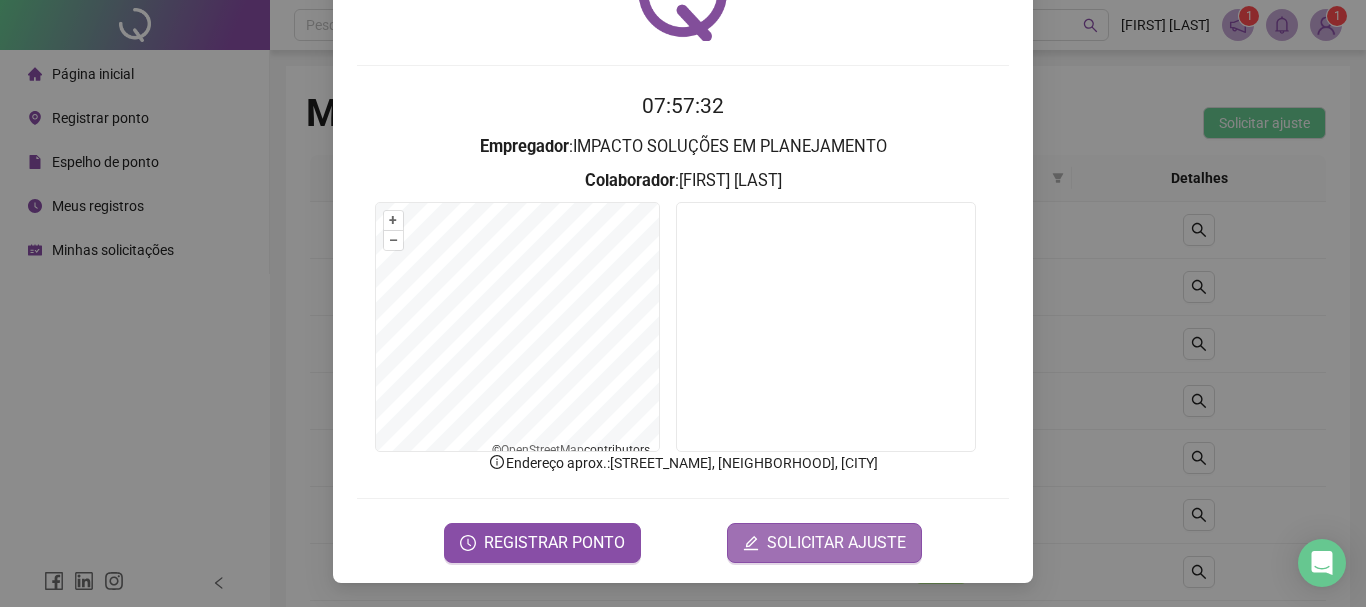 click on "SOLICITAR AJUSTE" at bounding box center (836, 543) 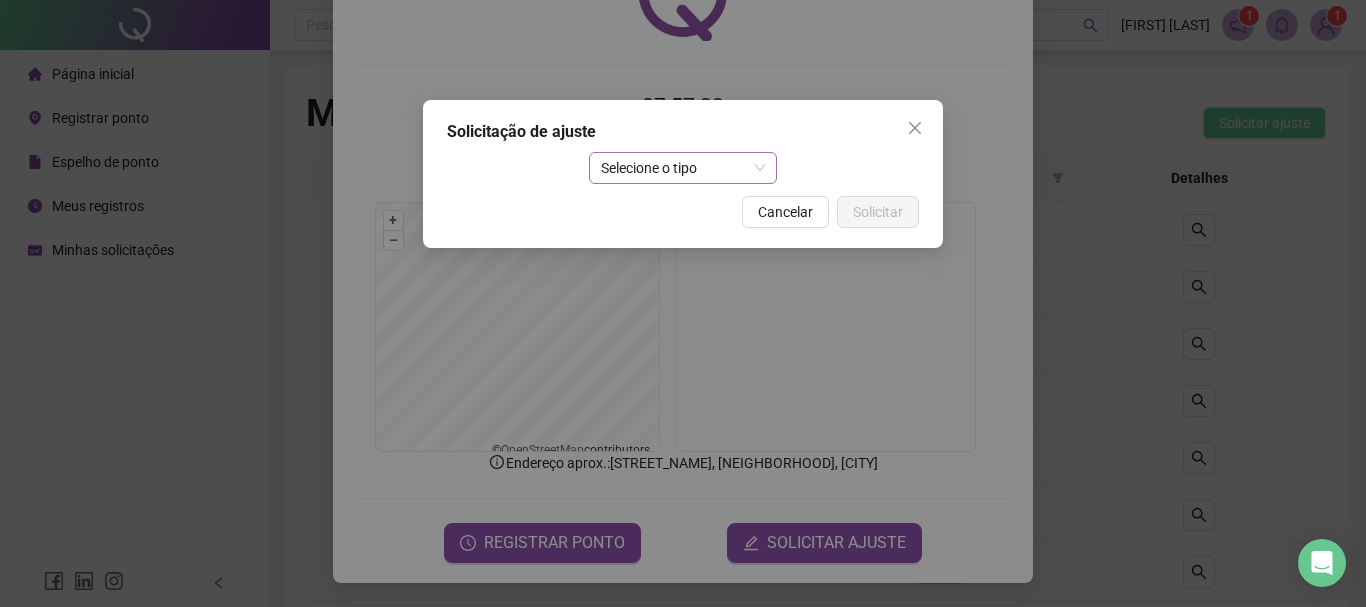 click on "Selecione o tipo" at bounding box center (683, 168) 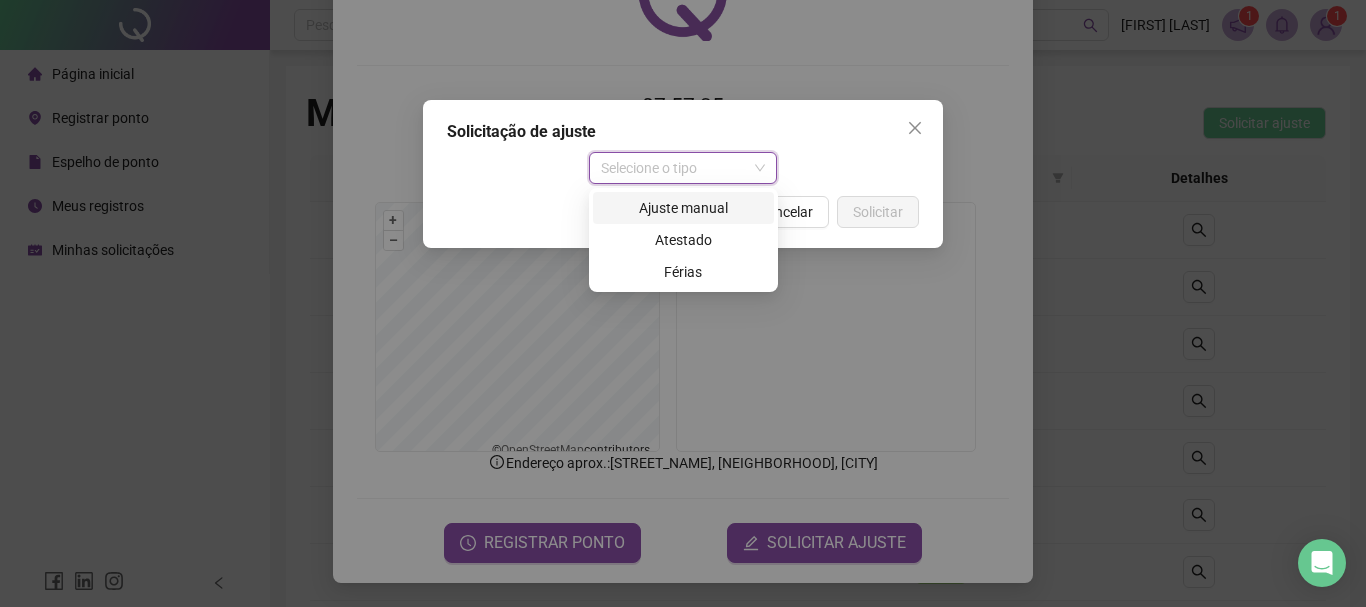 click on "Ajuste manual" at bounding box center [683, 208] 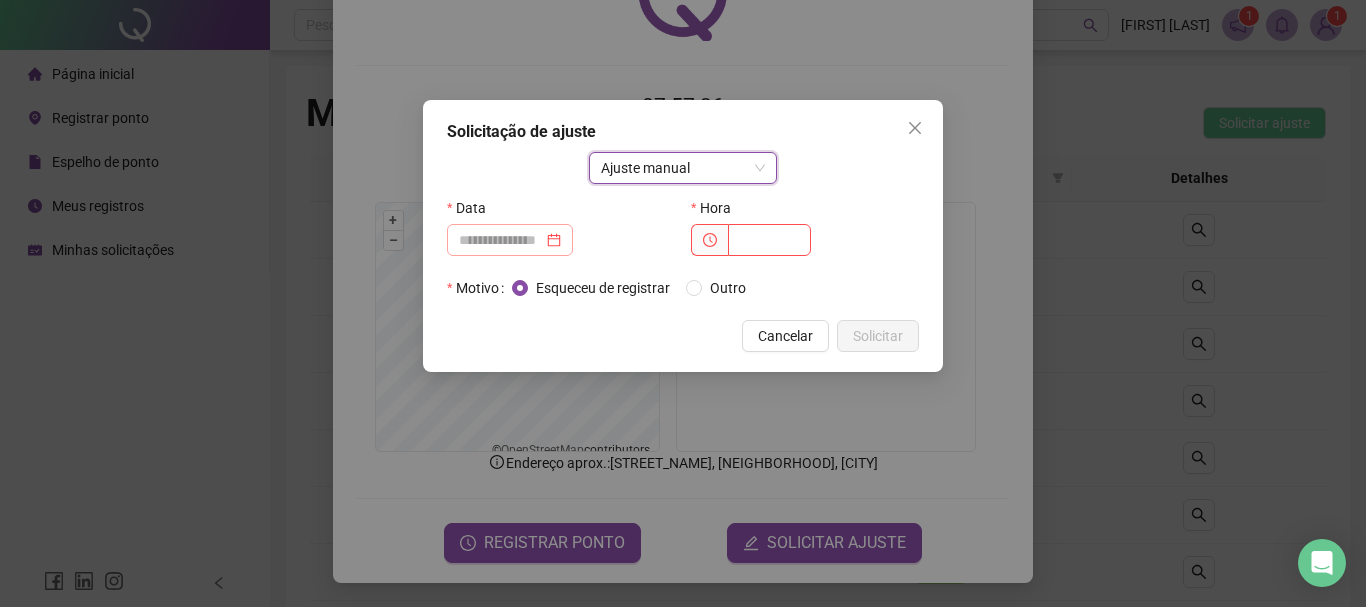 click at bounding box center [510, 240] 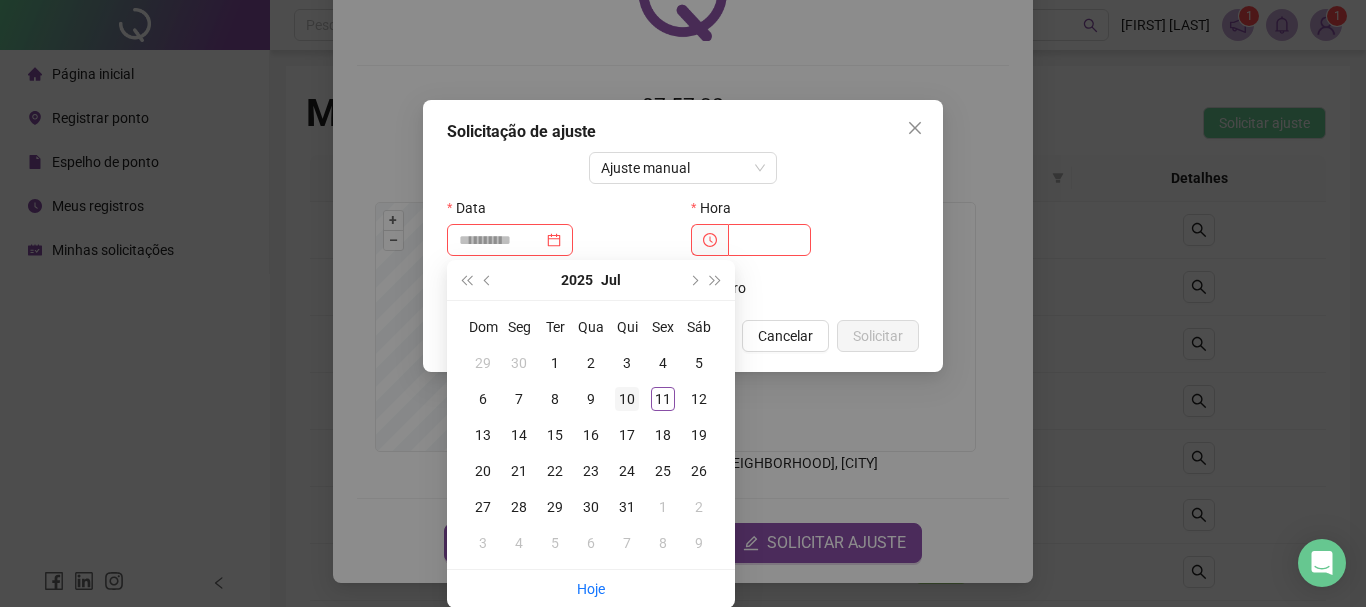 click on "10" at bounding box center (627, 399) 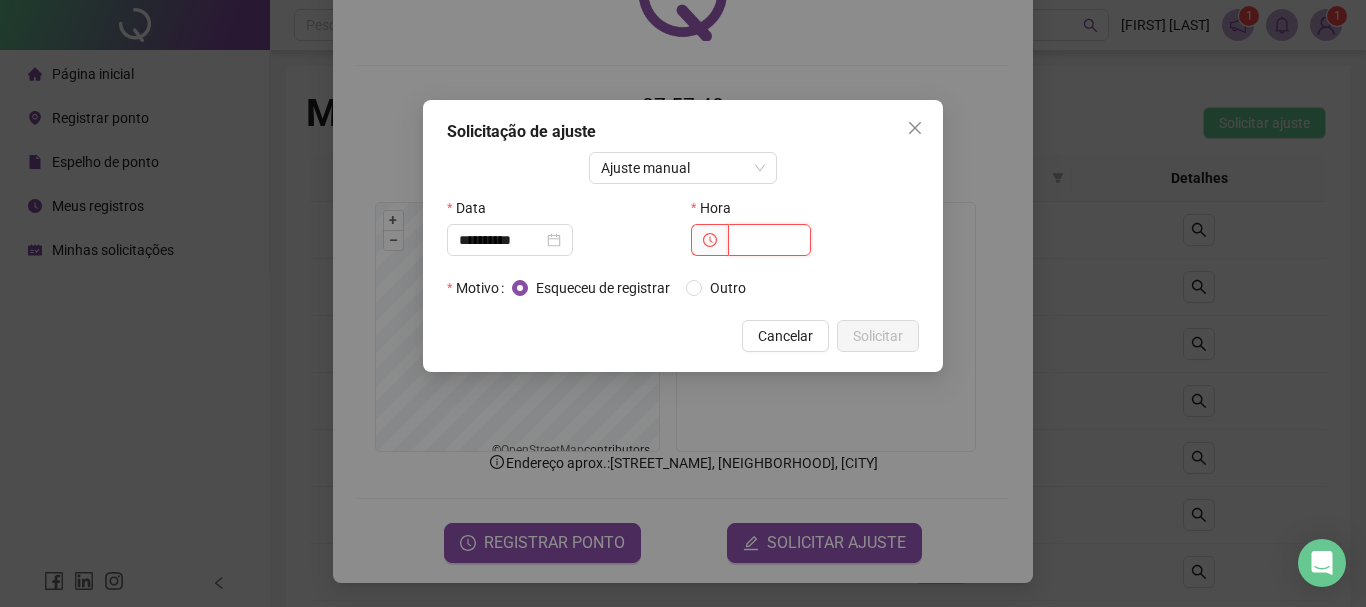click at bounding box center [769, 240] 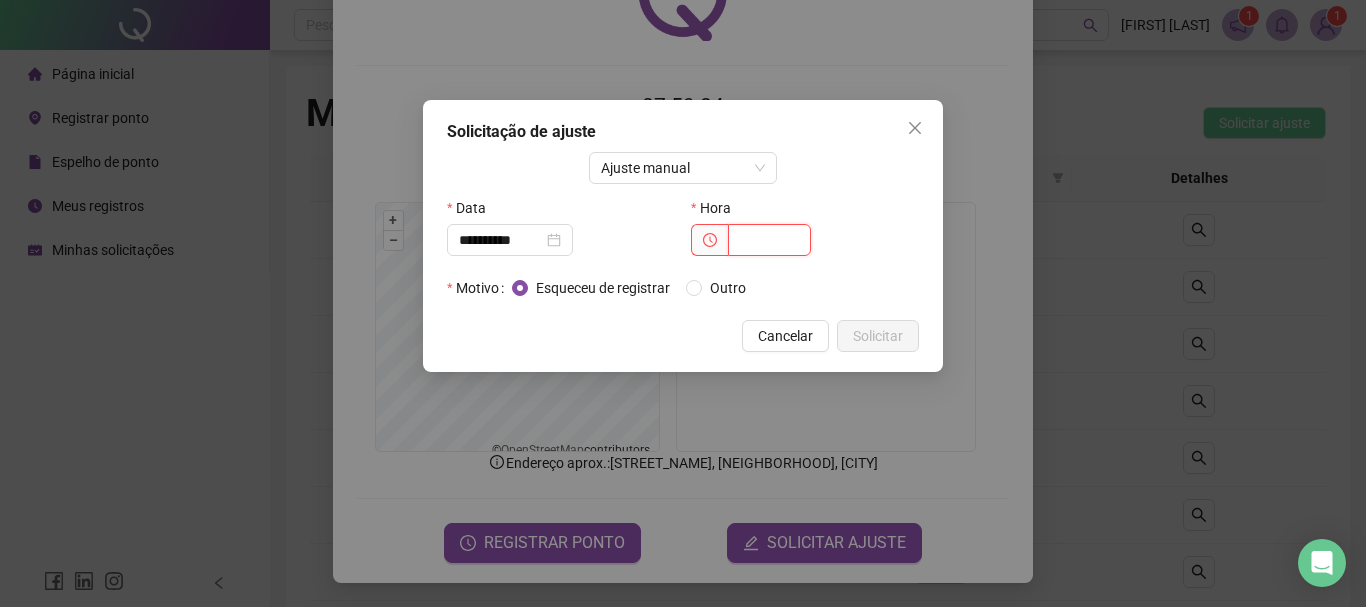 click at bounding box center (769, 240) 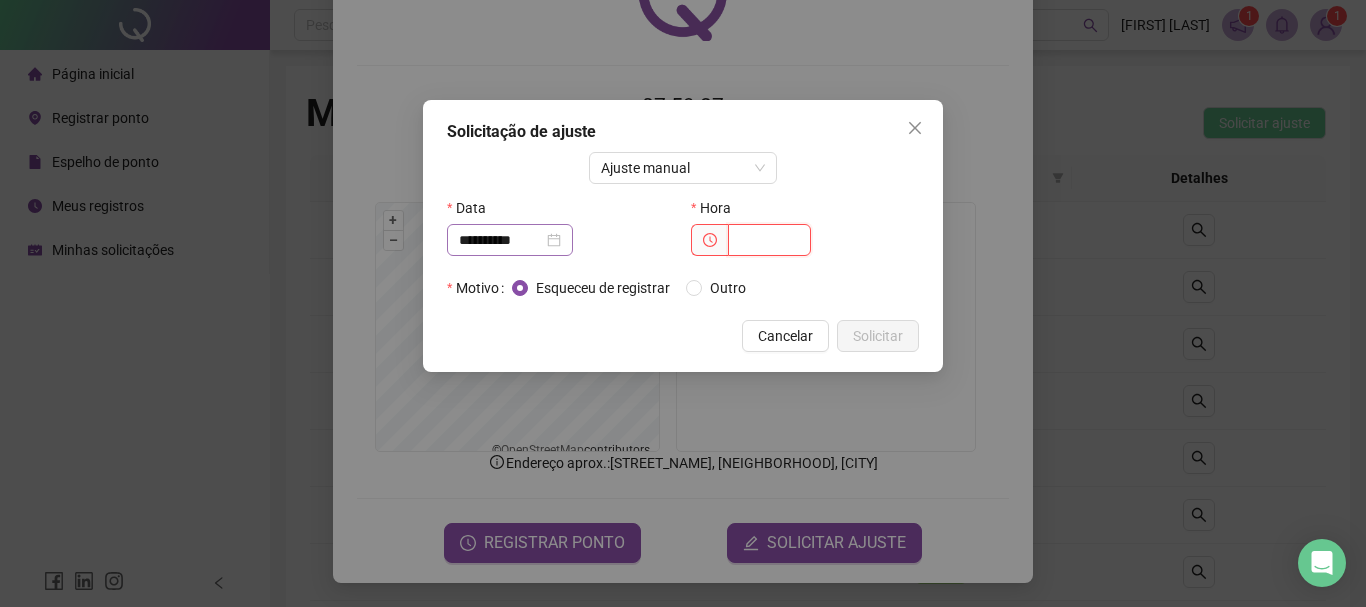 click on "**********" at bounding box center [510, 240] 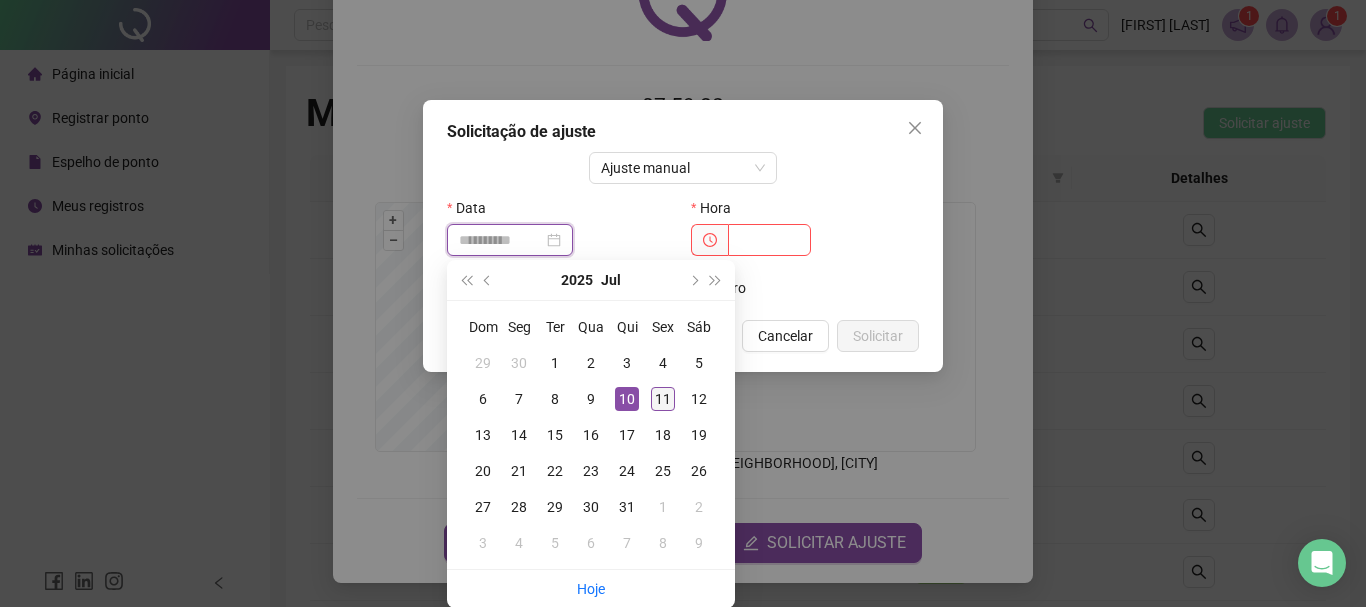 type on "**********" 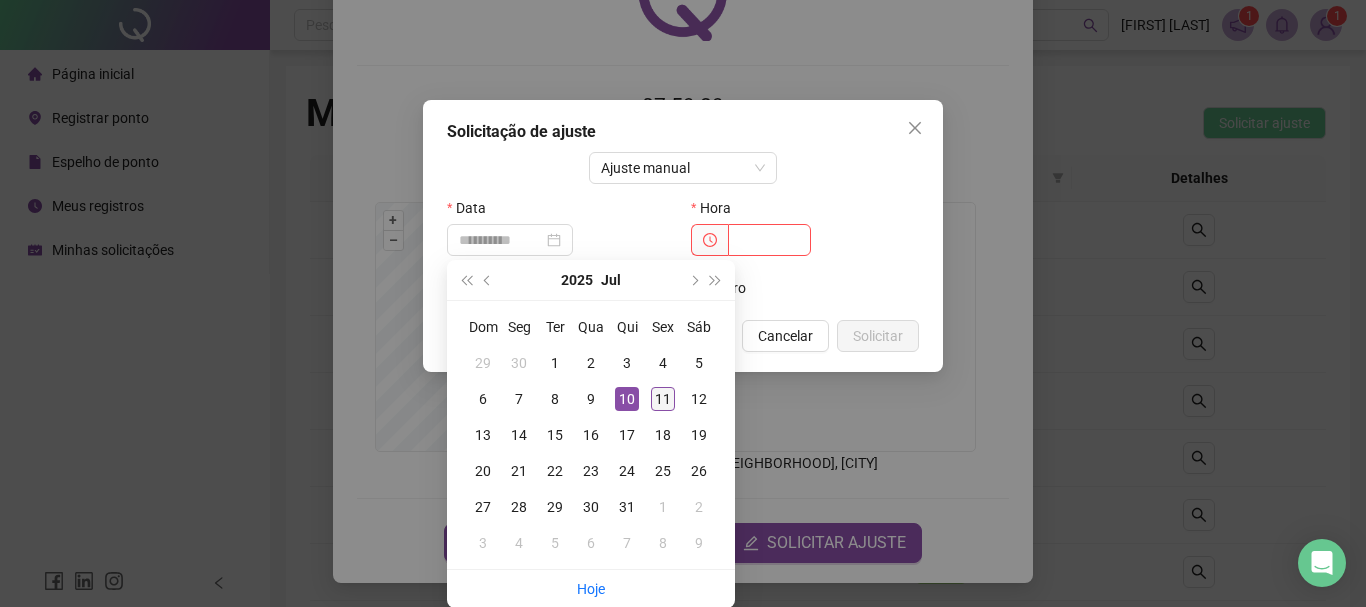 click on "11" at bounding box center [663, 399] 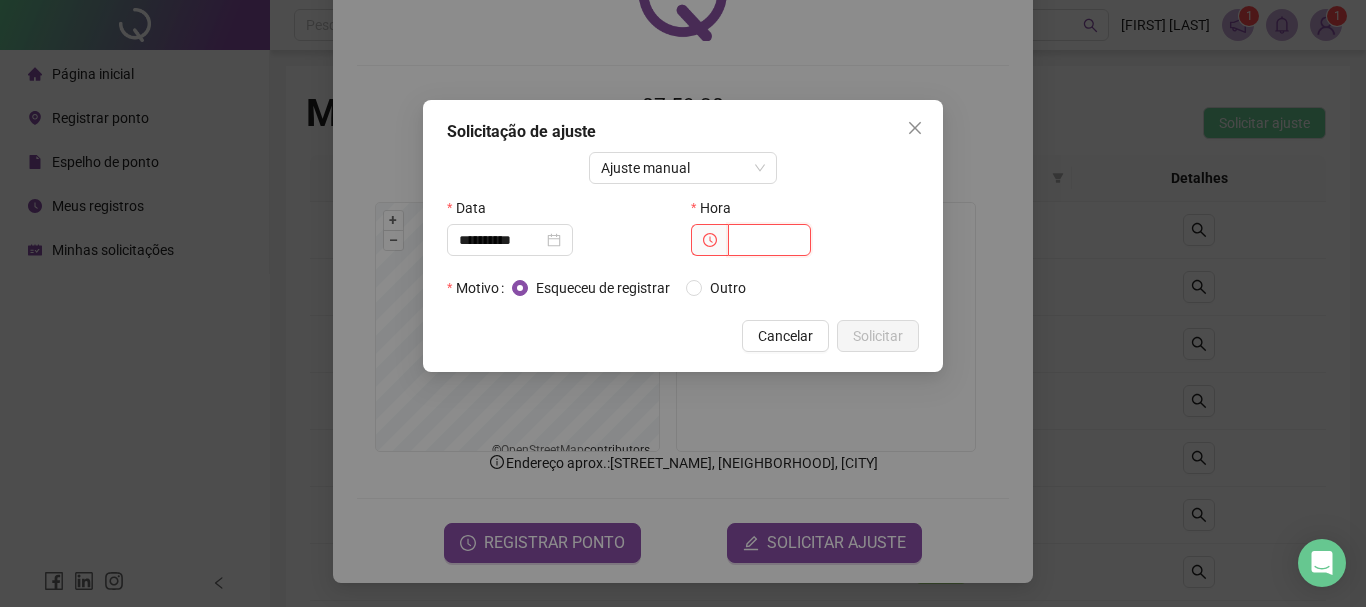 click at bounding box center (769, 240) 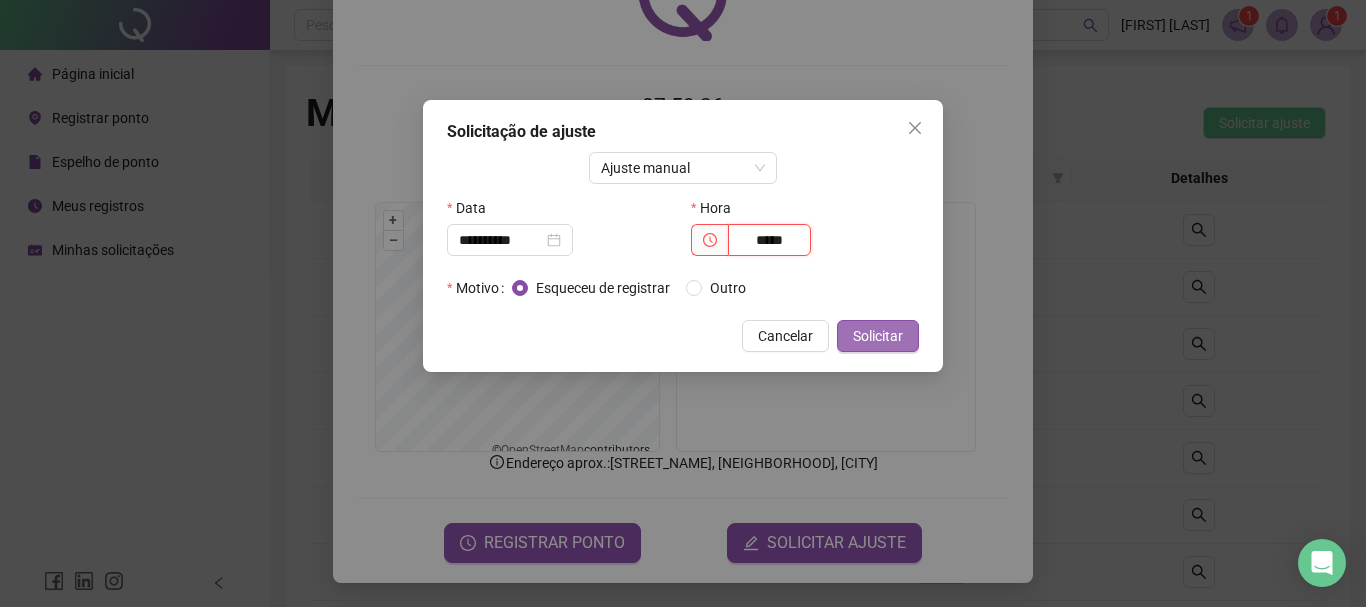 type on "*****" 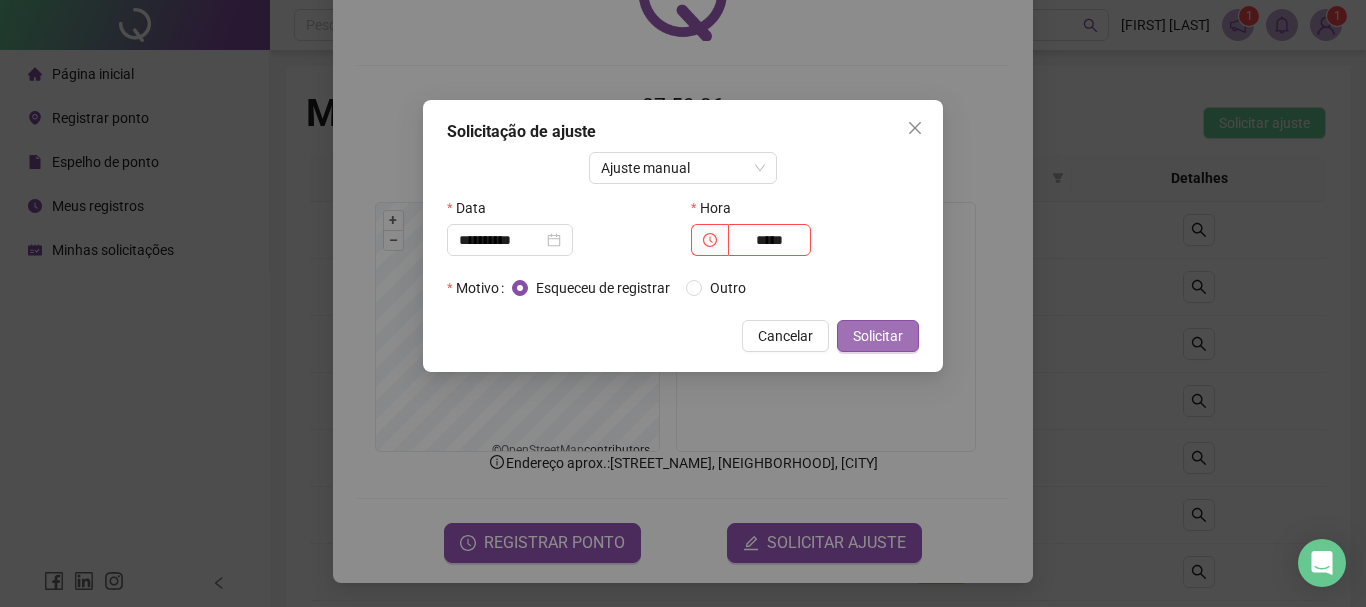 click on "Solicitar" at bounding box center [878, 336] 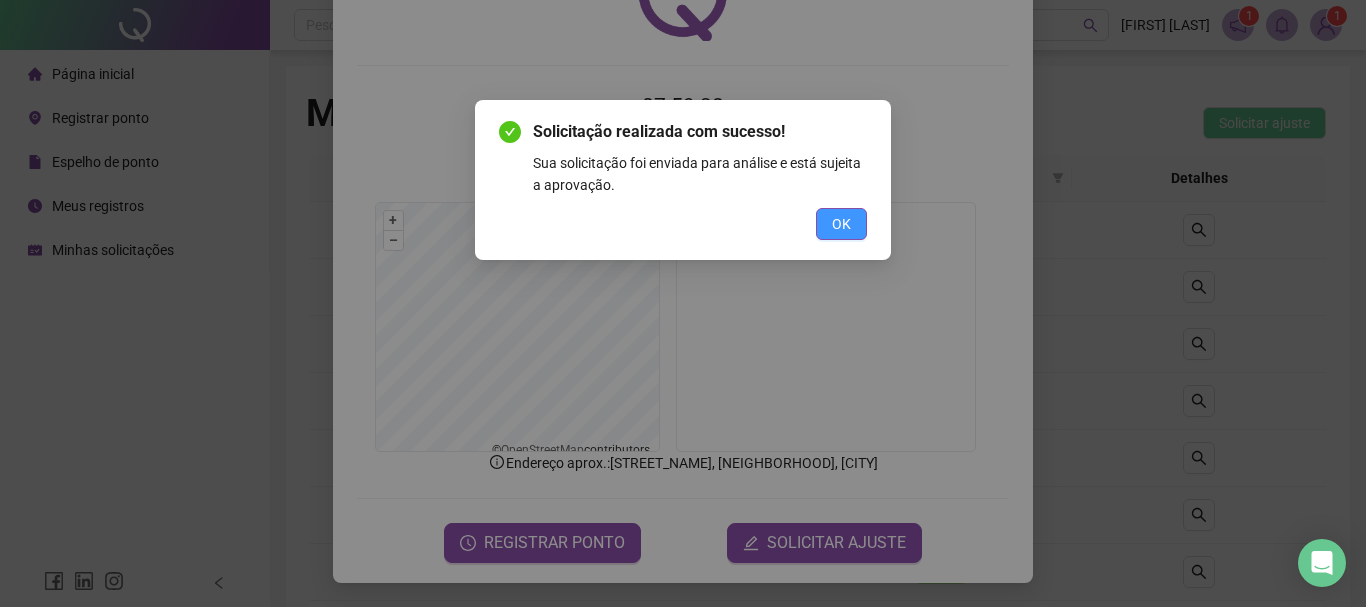 click on "OK" at bounding box center (841, 224) 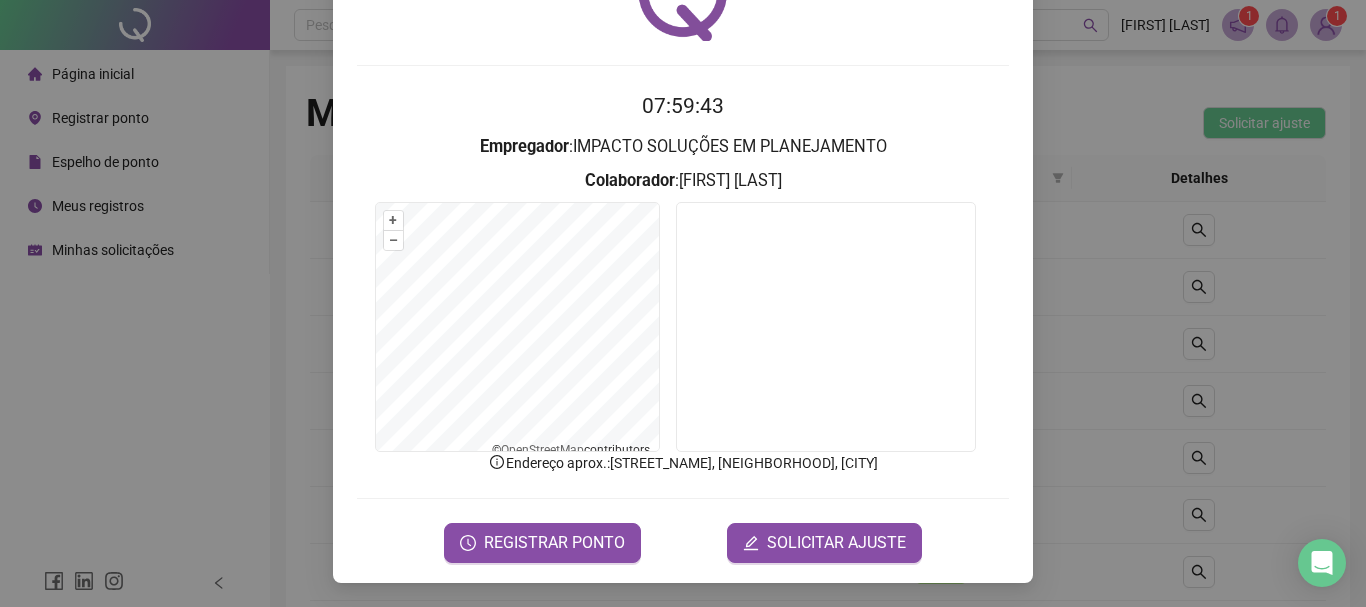 click on "Registro de ponto web 07:59:43 Empregador :  IMPACTO SOLUÇÕES EM PLANEJAMENTO Colaborador :  [FIRST] [LAST] + – ⇧ › ©  OpenStreetMap  contributors. Endereço aprox. :  [STREET_NAME], [NEIGHBORHOOD], [CITY] REGISTRAR PONTO SOLICITAR AJUSTE" at bounding box center (683, 303) 